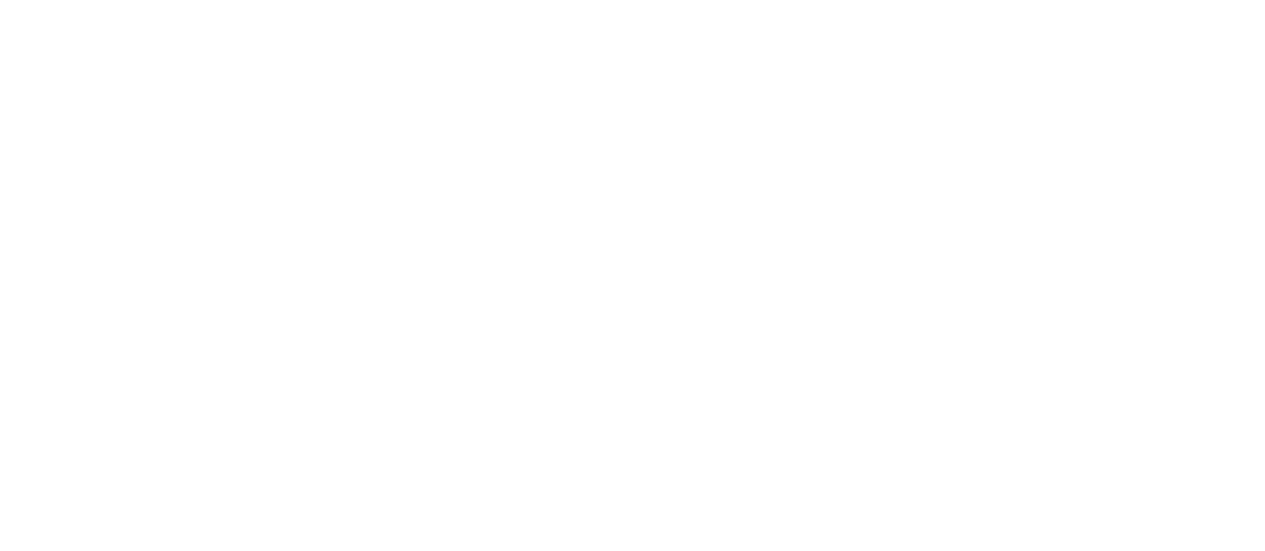 scroll, scrollTop: 0, scrollLeft: 0, axis: both 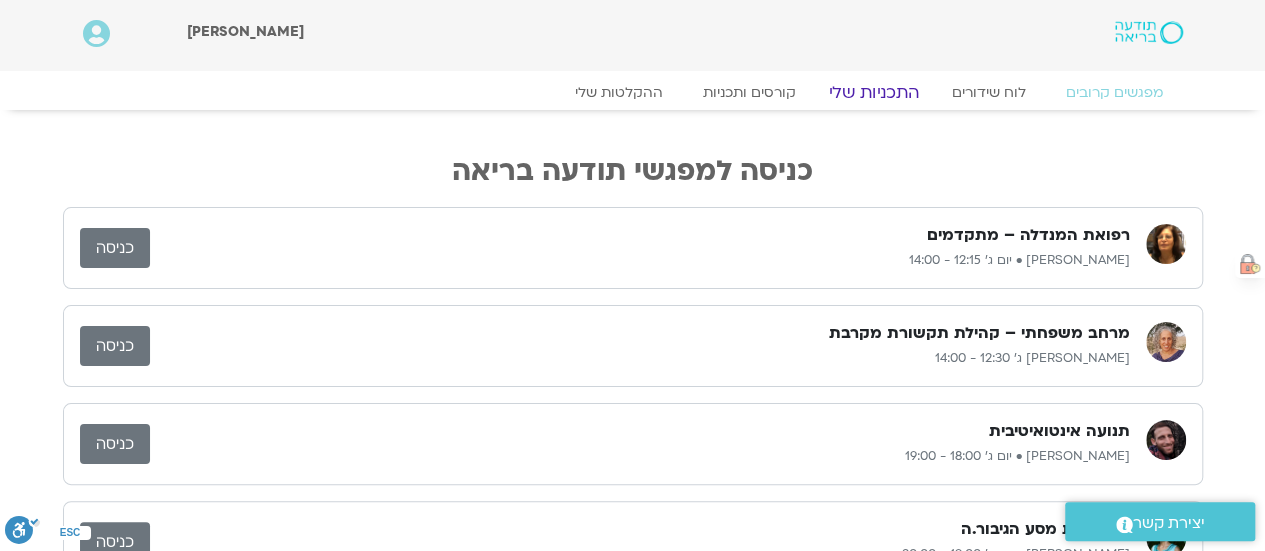 click on "התכניות שלי" 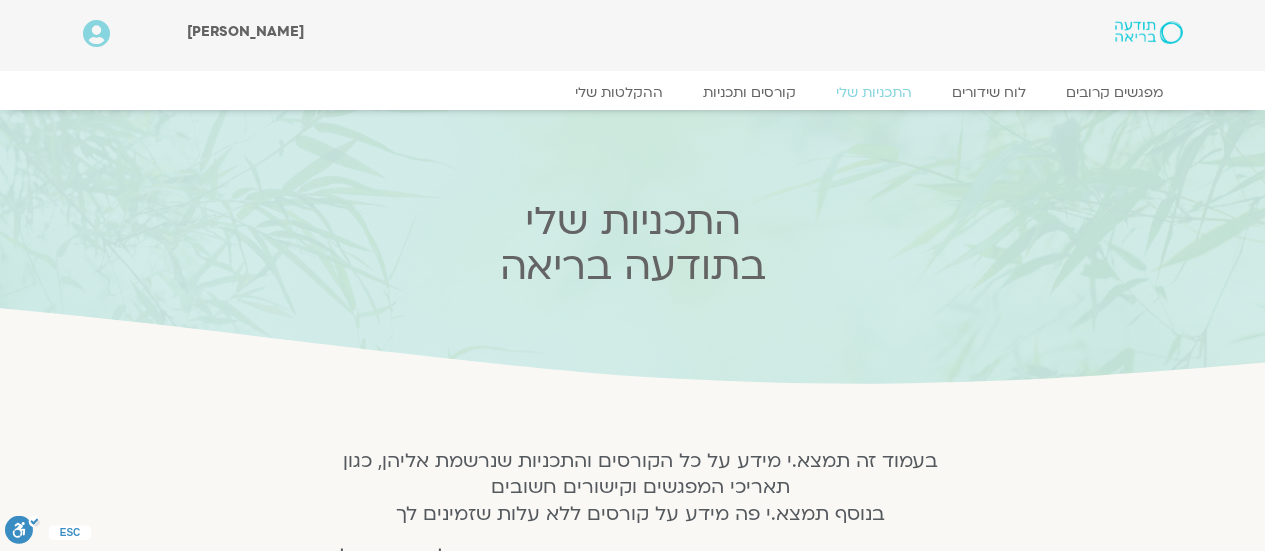 scroll, scrollTop: 0, scrollLeft: 0, axis: both 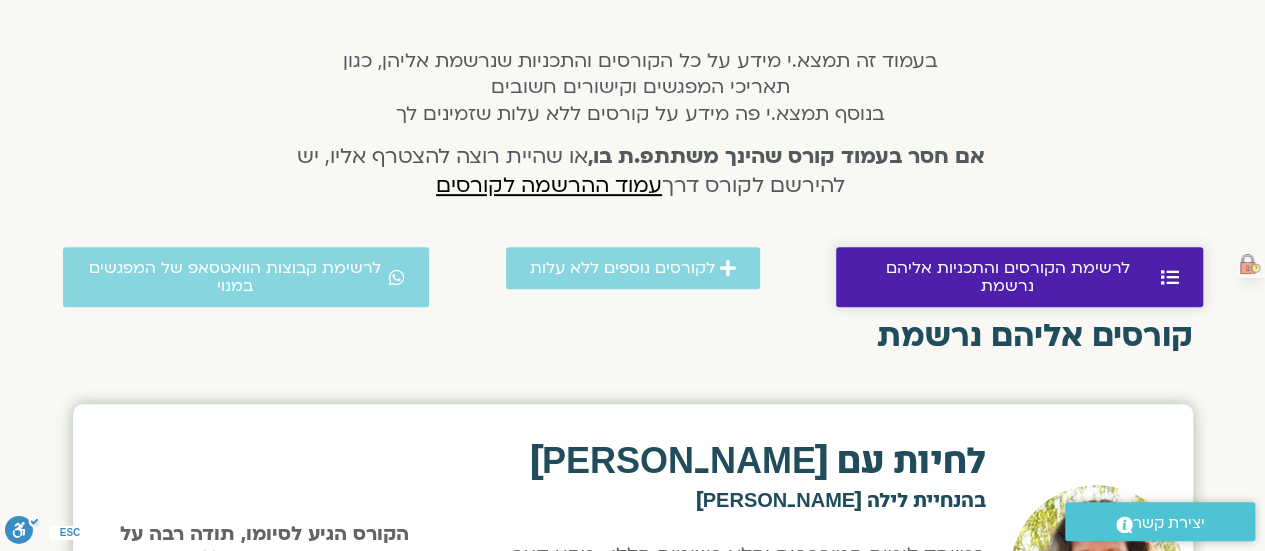 click on "לרשימת הקורסים והתכניות אליהם נרשמת" at bounding box center (1008, 277) 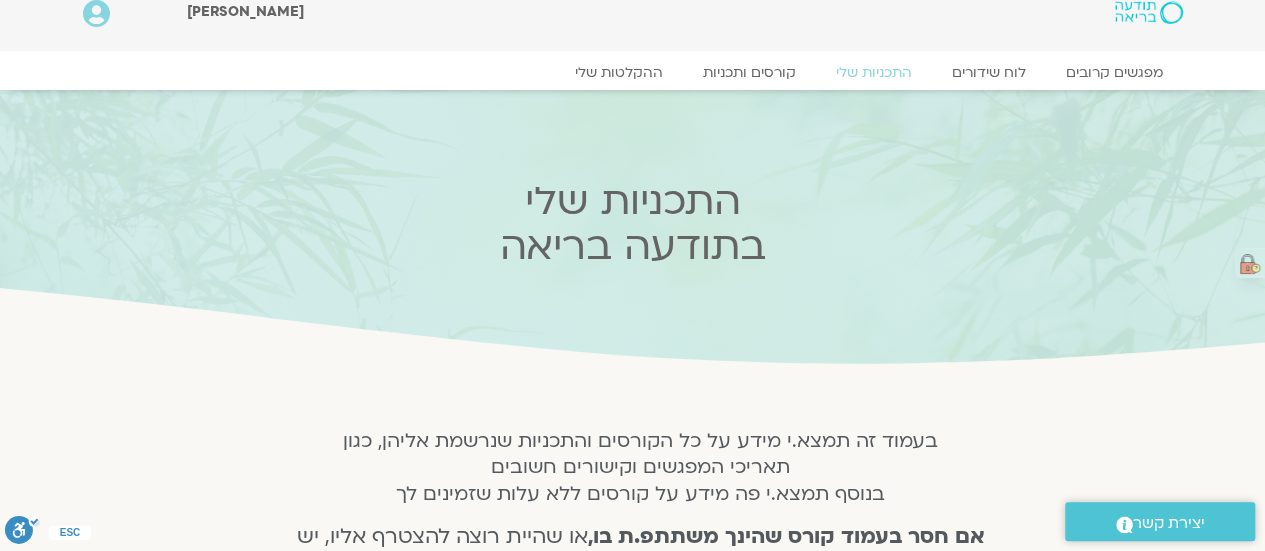scroll, scrollTop: 0, scrollLeft: 0, axis: both 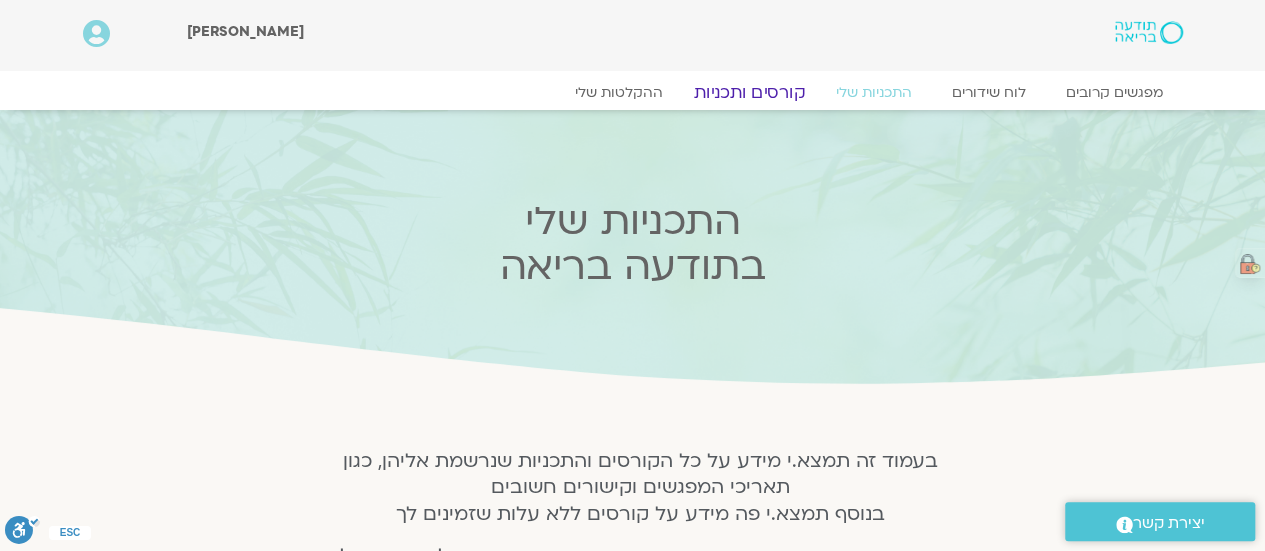 click on "קורסים ותכניות" 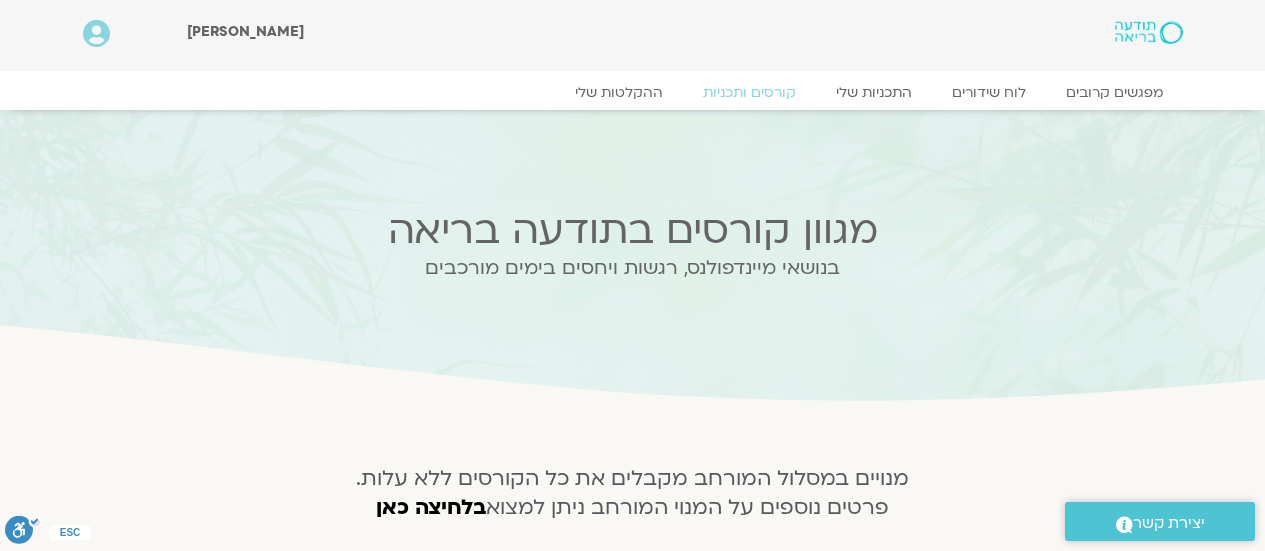 scroll, scrollTop: 0, scrollLeft: 0, axis: both 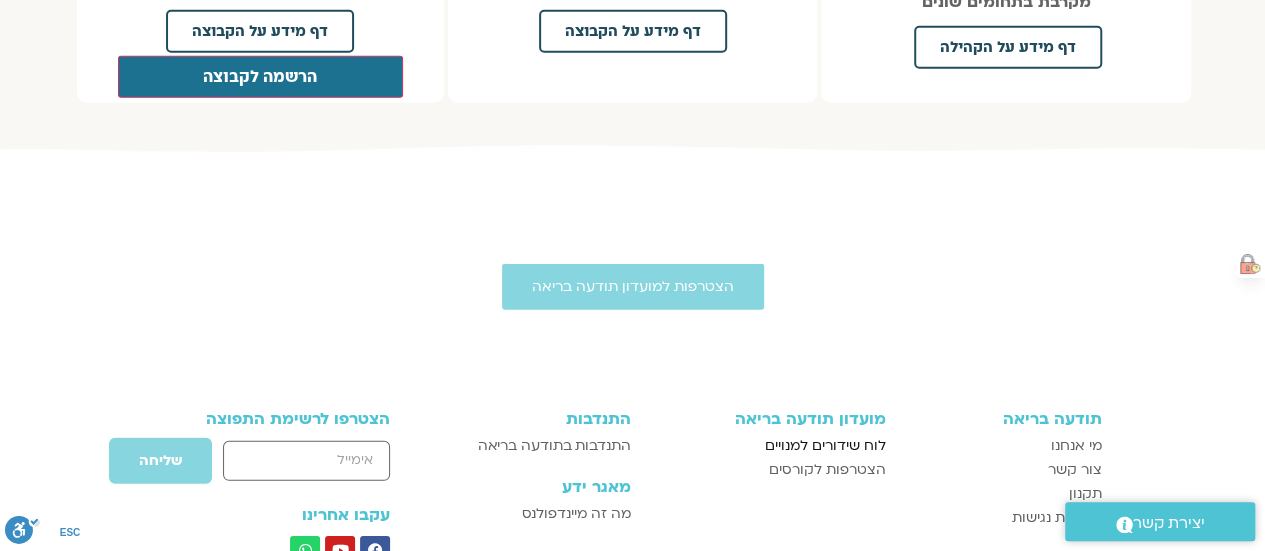 click on "לוח שידורים למנויים" at bounding box center [825, 446] 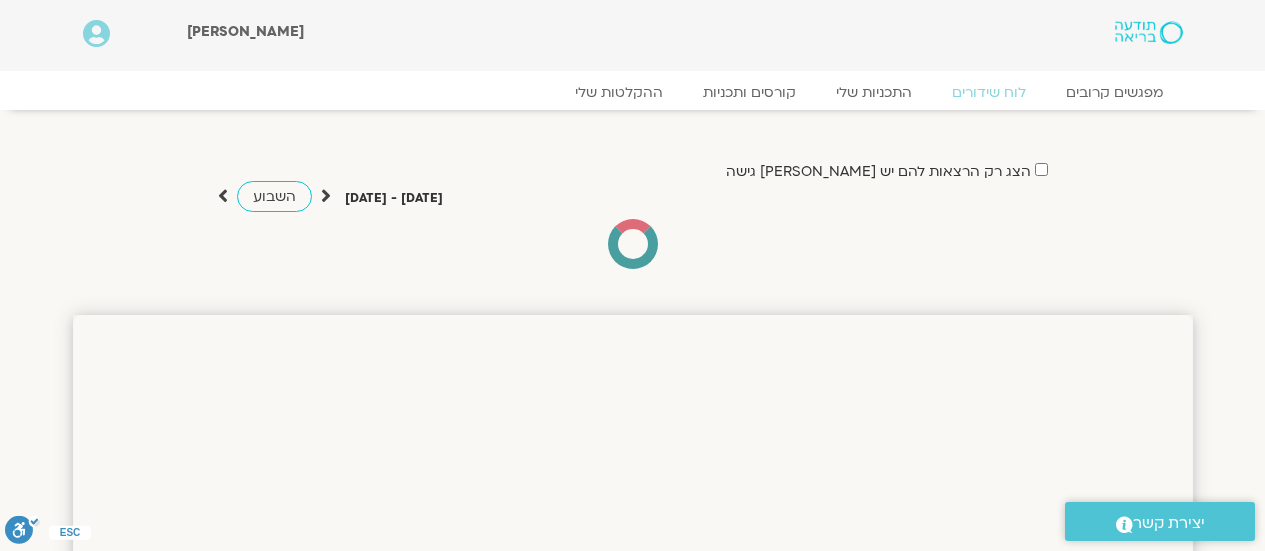 scroll, scrollTop: 0, scrollLeft: 0, axis: both 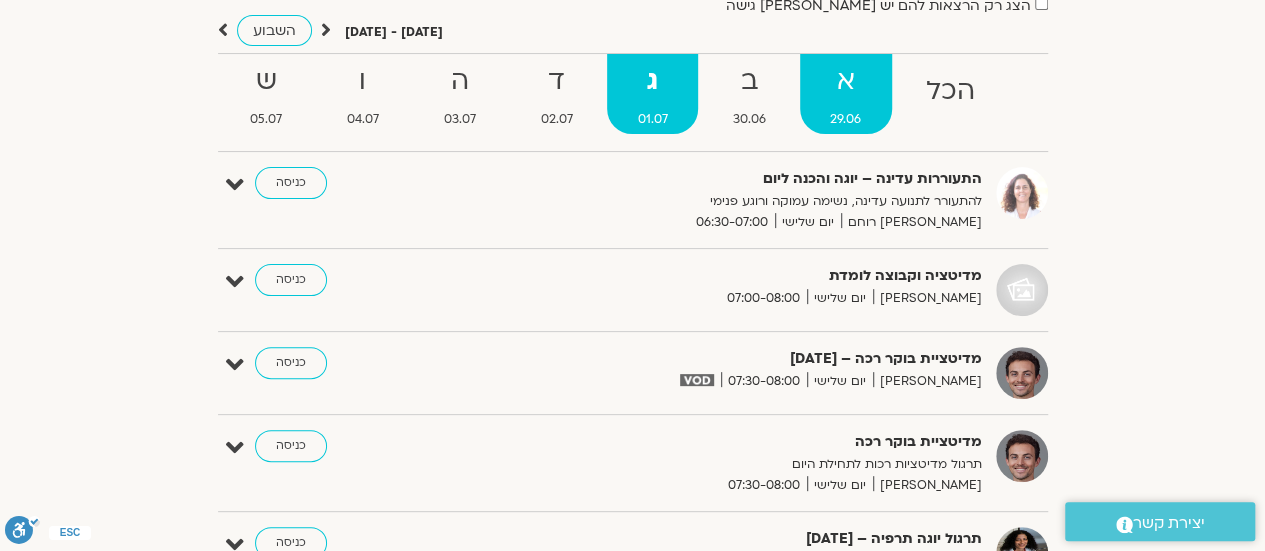 click on "א" at bounding box center (846, 81) 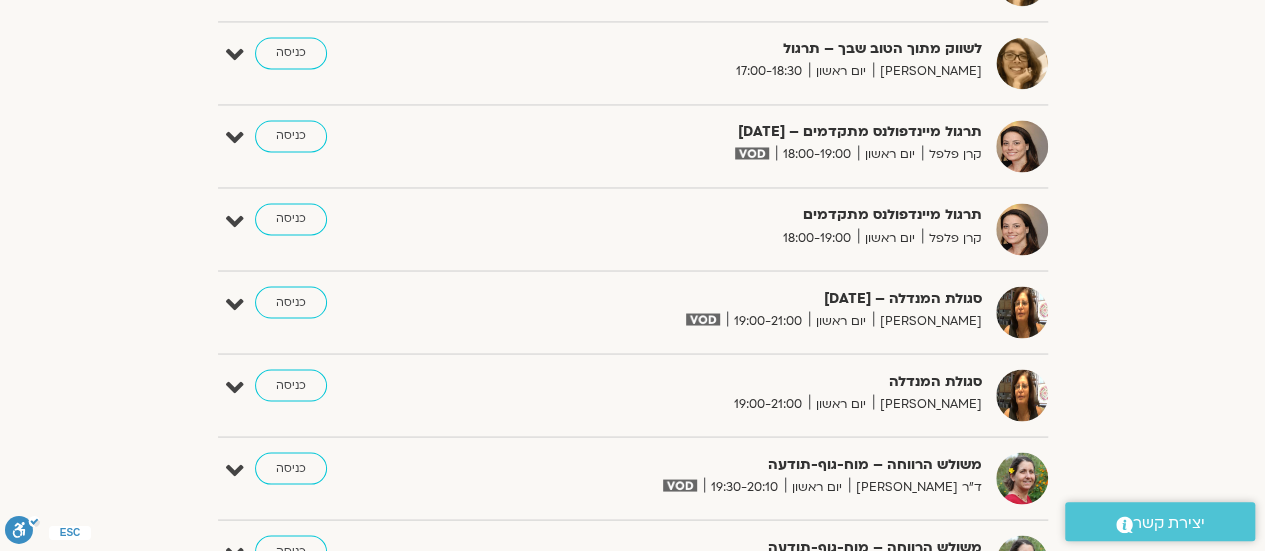 scroll, scrollTop: 1966, scrollLeft: 0, axis: vertical 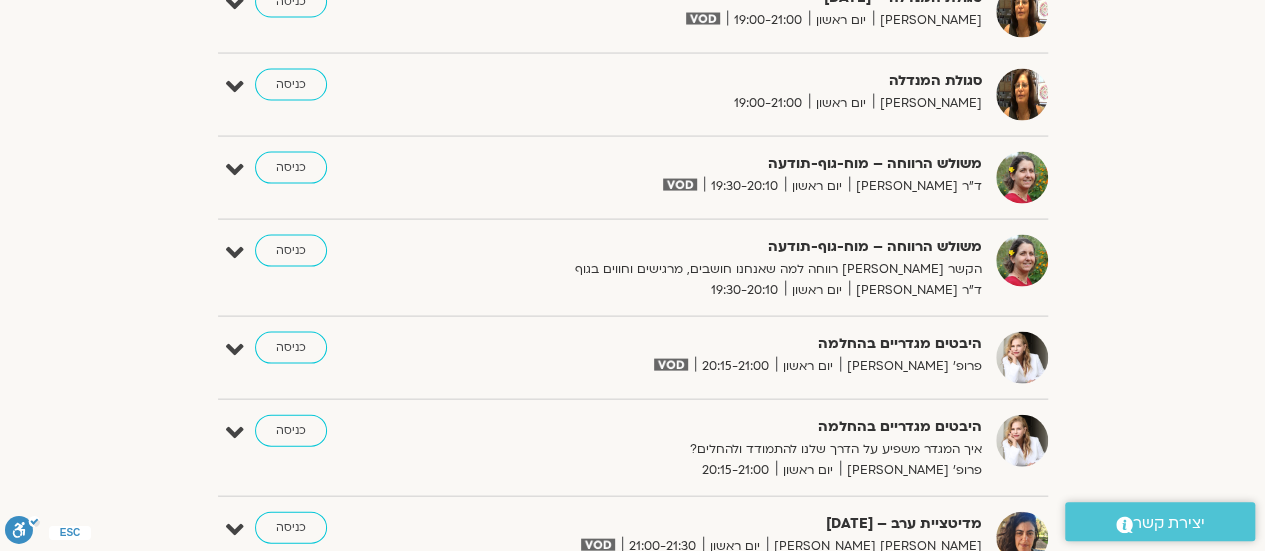 click at bounding box center [679, 185] 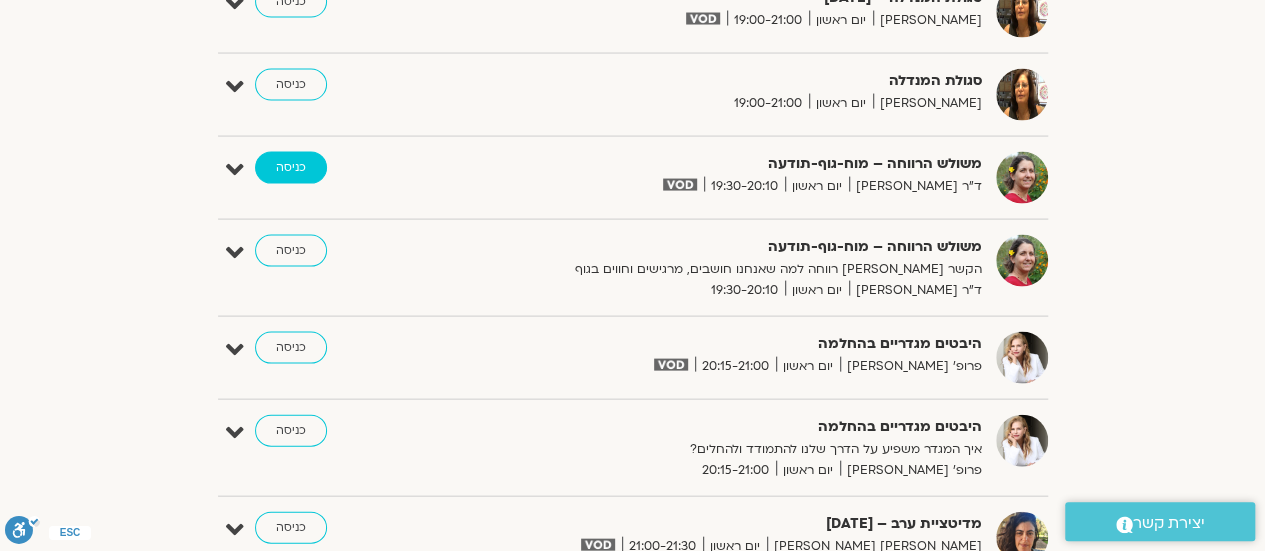 click on "כניסה" at bounding box center (291, 168) 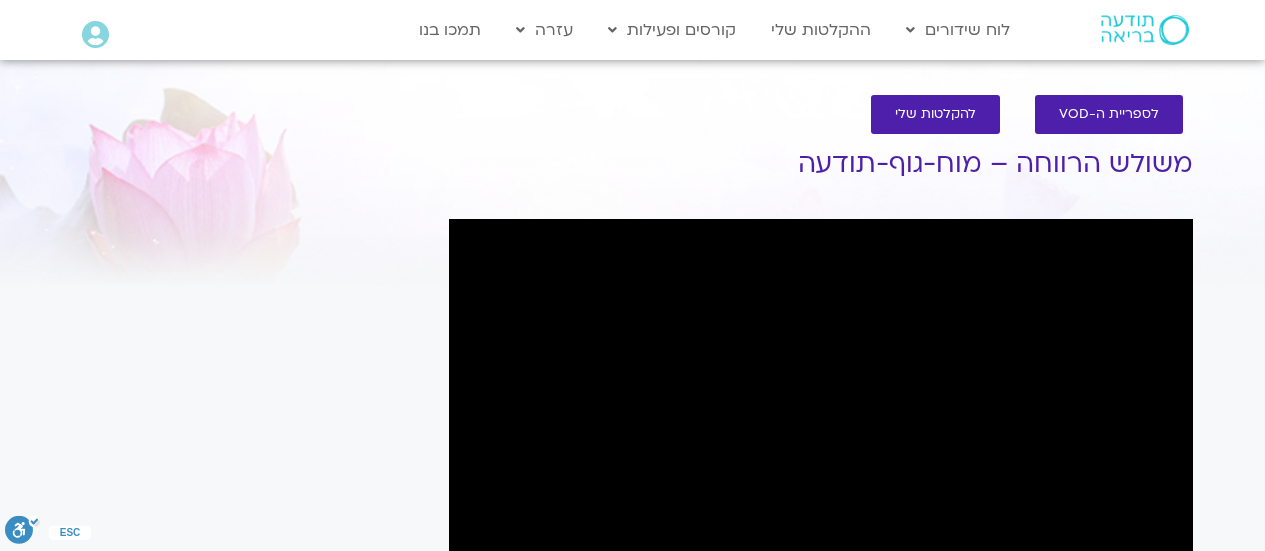 scroll, scrollTop: 0, scrollLeft: 0, axis: both 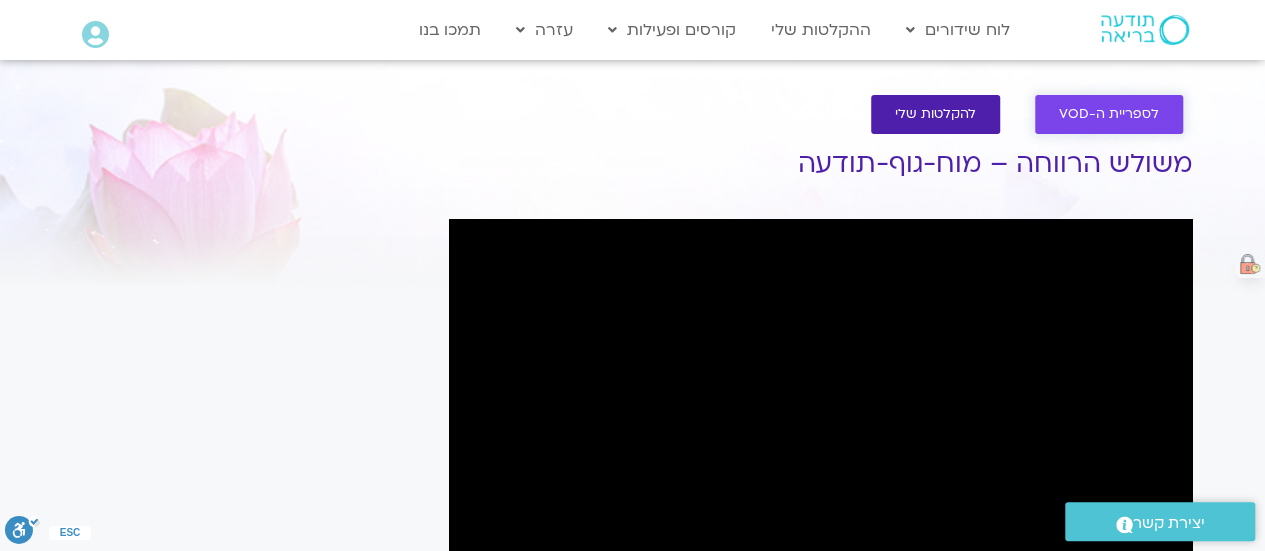 click on "לספריית ה-VOD" at bounding box center [1109, 114] 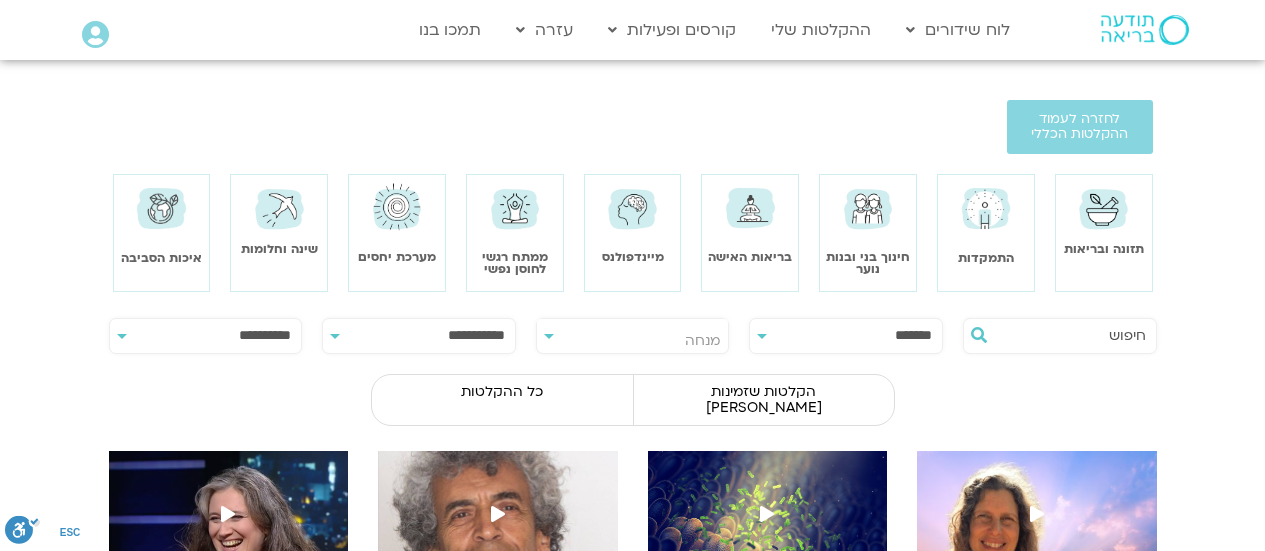 scroll, scrollTop: 0, scrollLeft: 0, axis: both 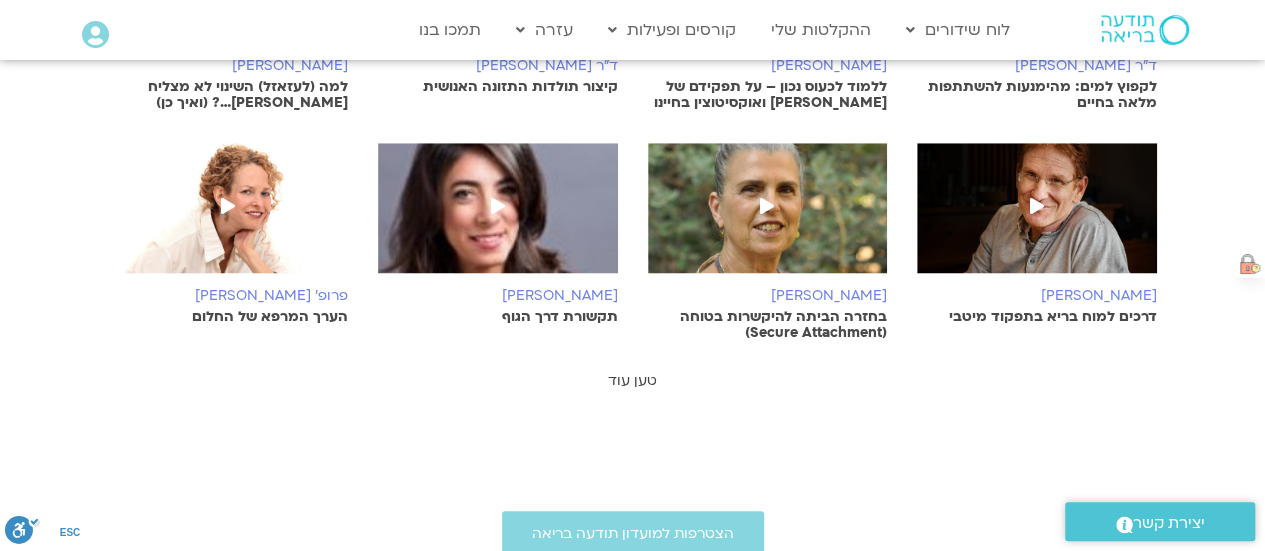 click on "טען עוד" at bounding box center [632, 380] 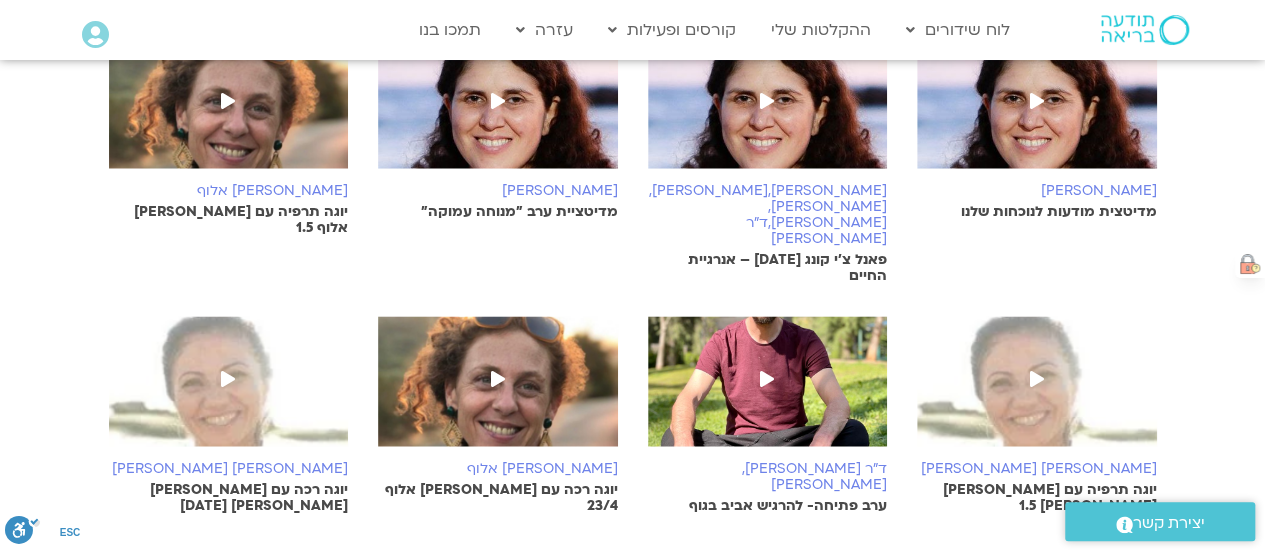 scroll, scrollTop: 1400, scrollLeft: 0, axis: vertical 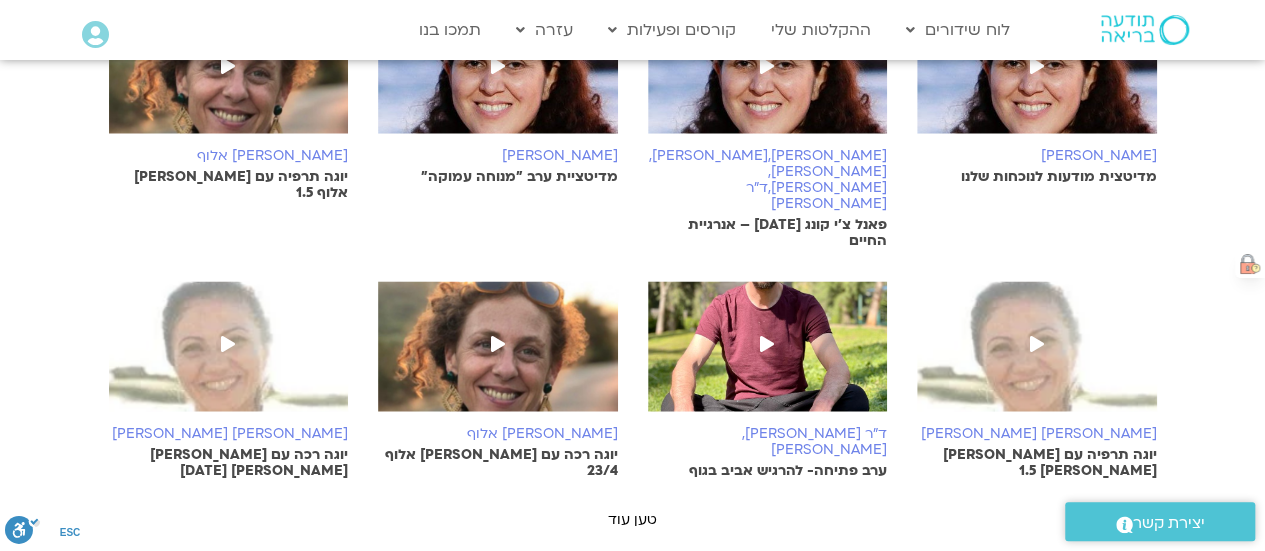 click on "**********" at bounding box center [633, -280] 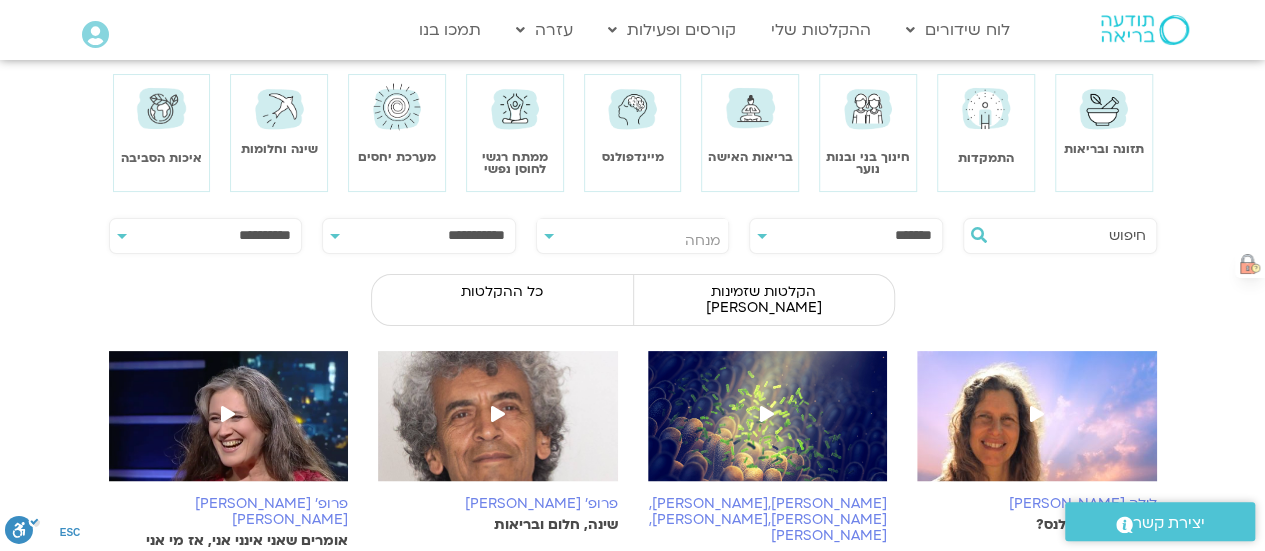 scroll, scrollTop: 0, scrollLeft: 0, axis: both 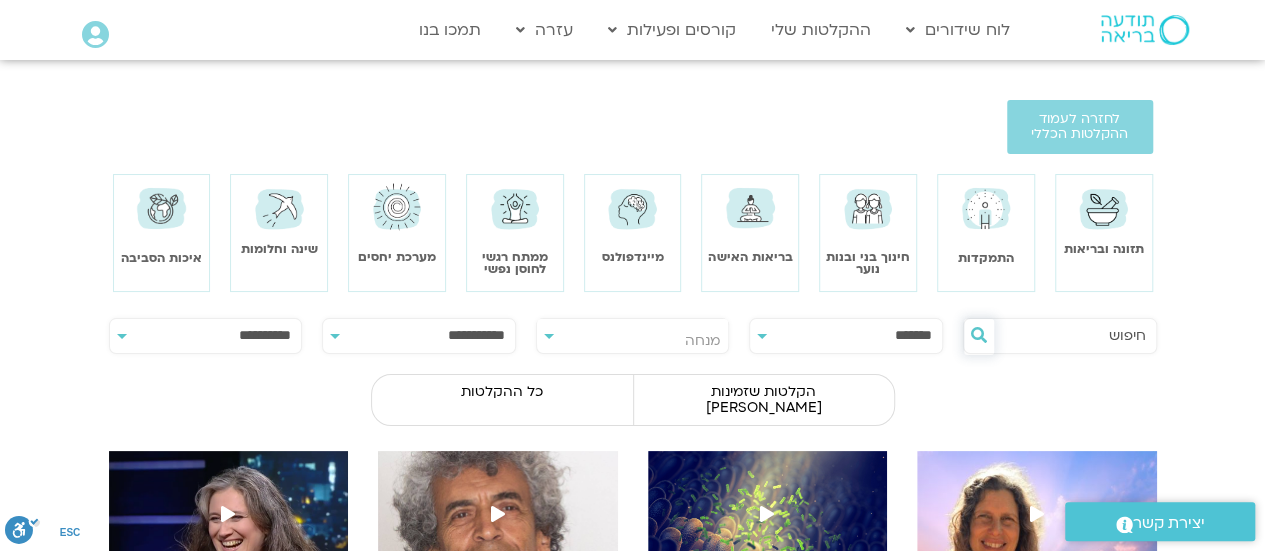 click at bounding box center (979, 335) 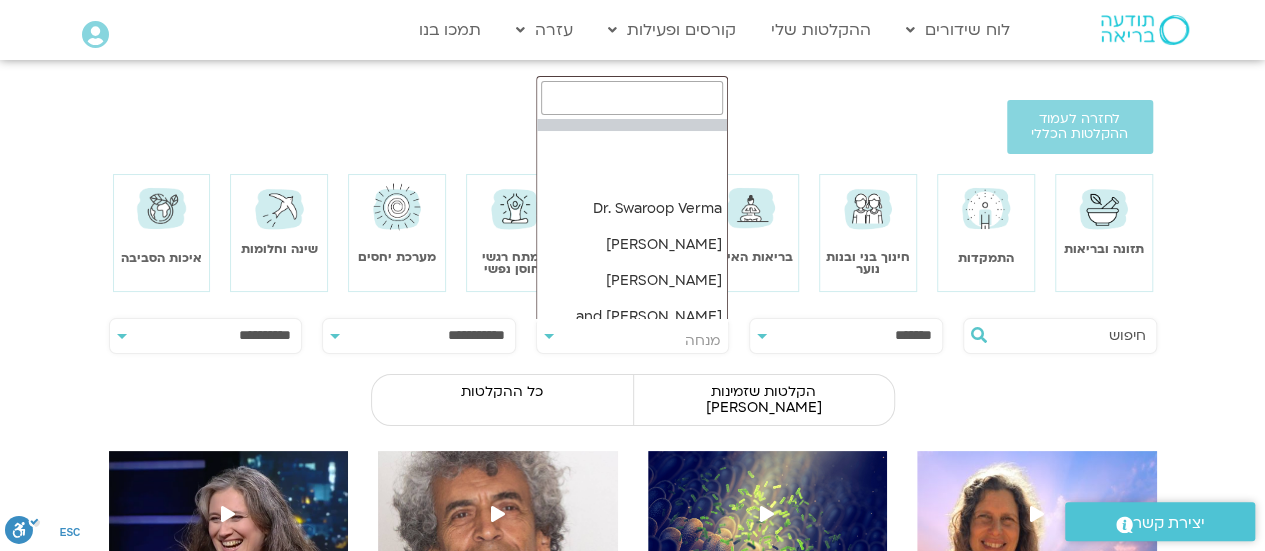 click on "מנחה" at bounding box center [633, 341] 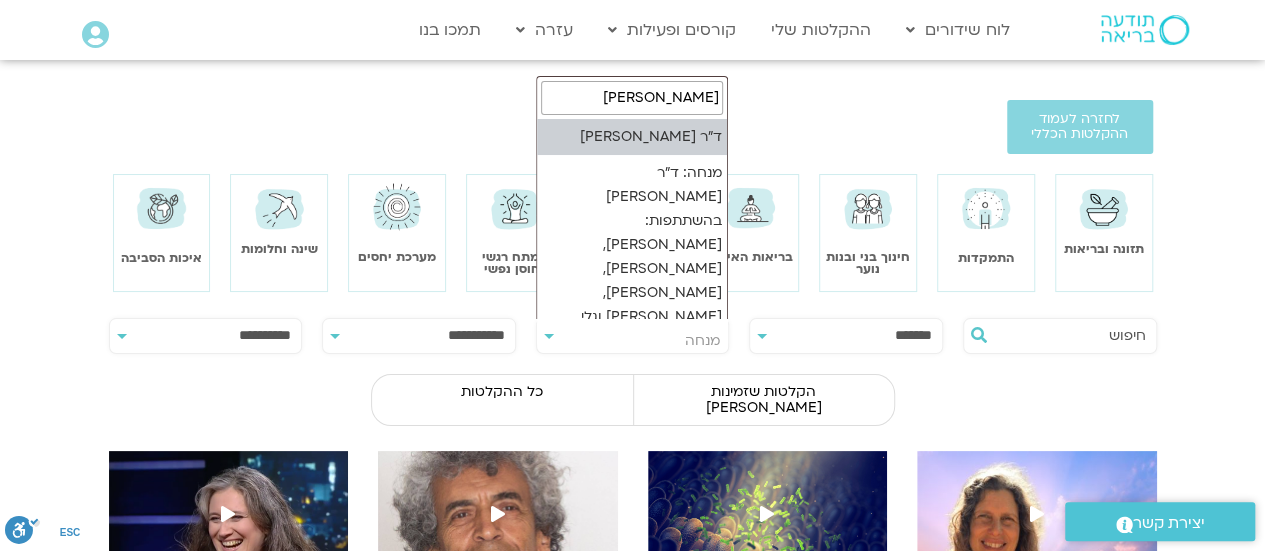 type on "נועה" 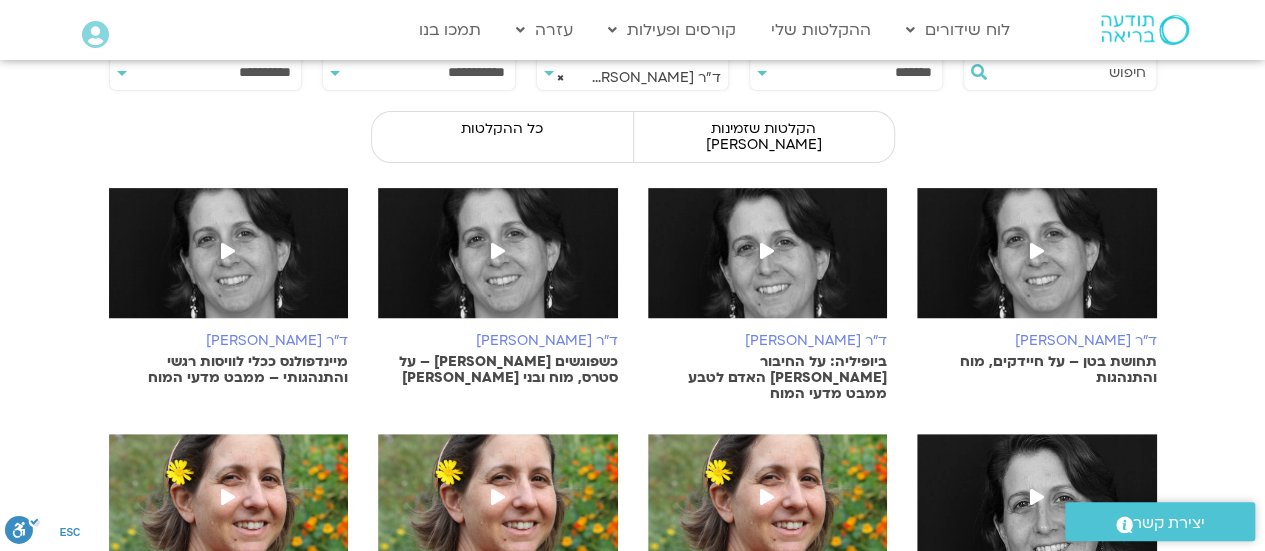 scroll, scrollTop: 200, scrollLeft: 0, axis: vertical 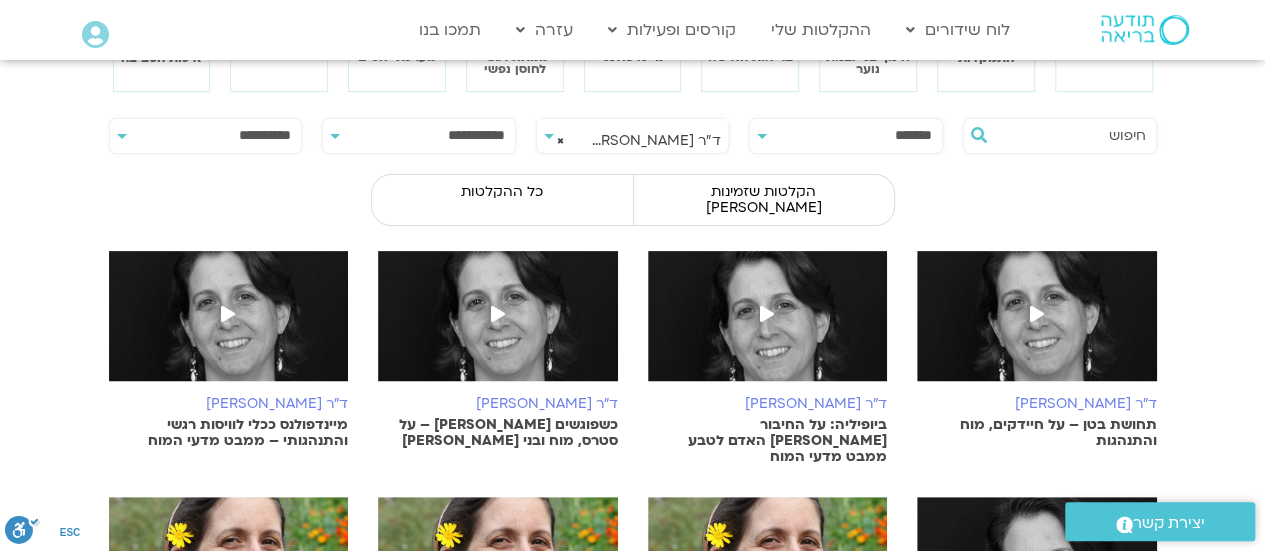 click on "**********" at bounding box center [418, 136] 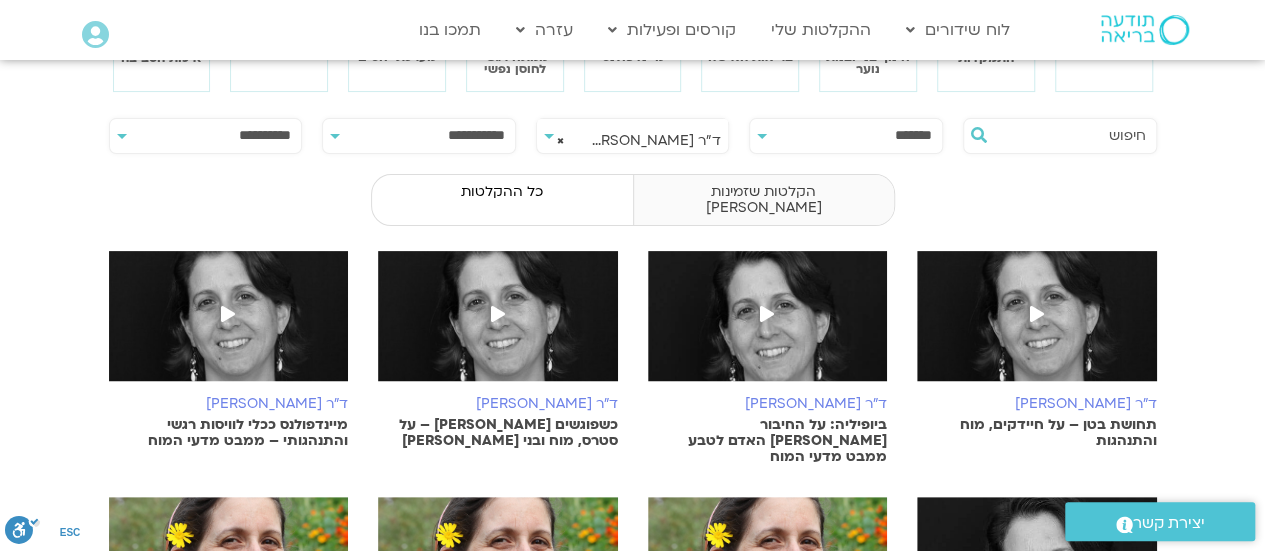 click on "הקלטות שזמינות לי" at bounding box center [763, 200] 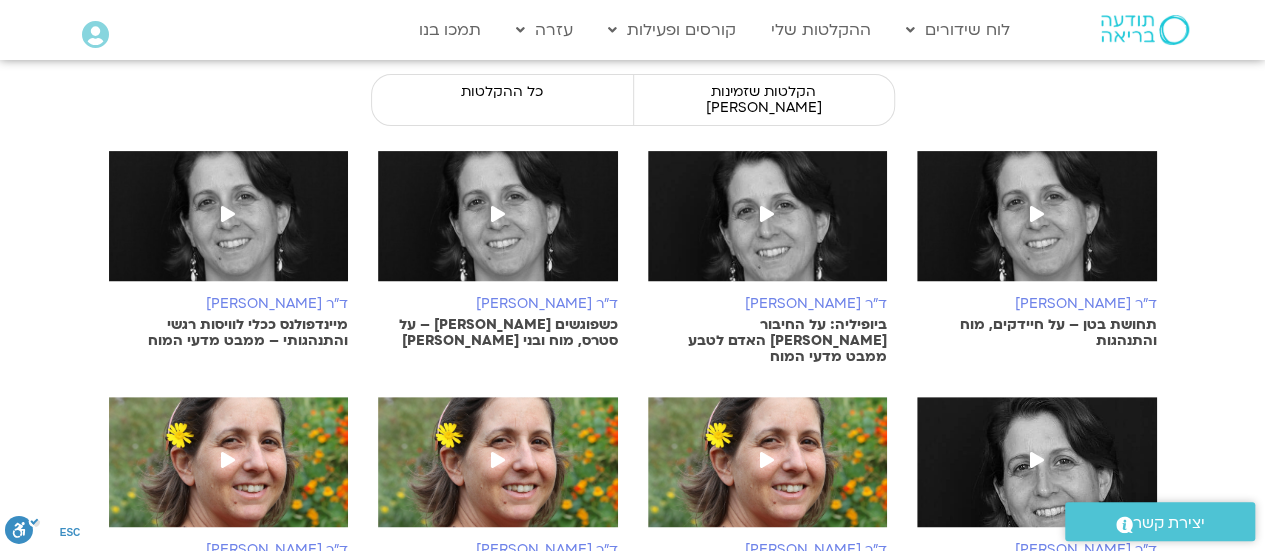 scroll, scrollTop: 400, scrollLeft: 0, axis: vertical 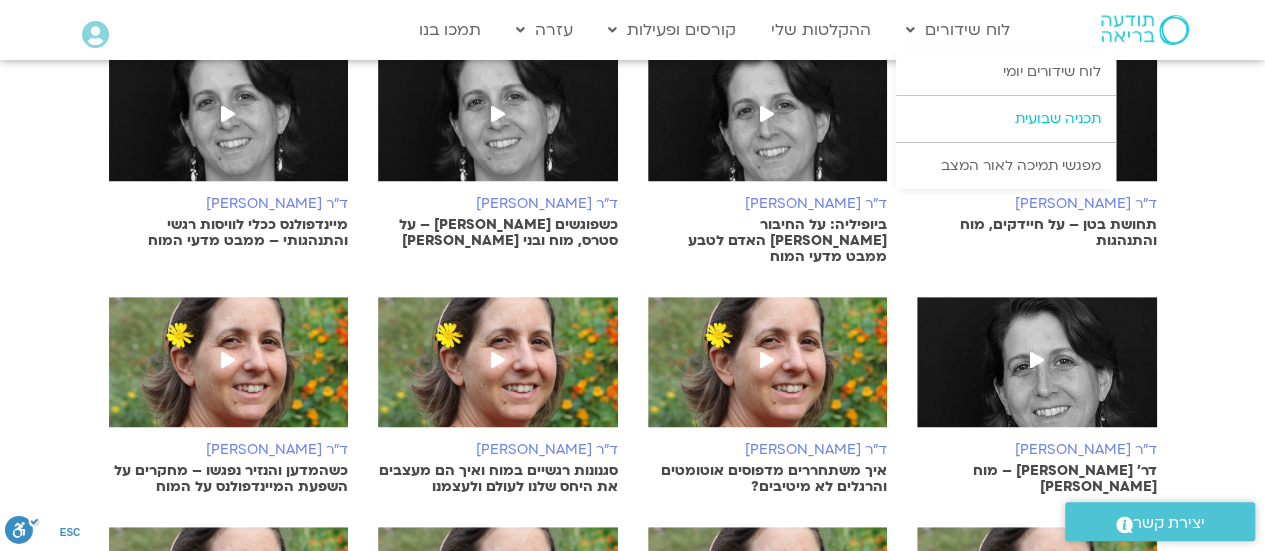 click on "תכניה שבועית" at bounding box center [1006, 119] 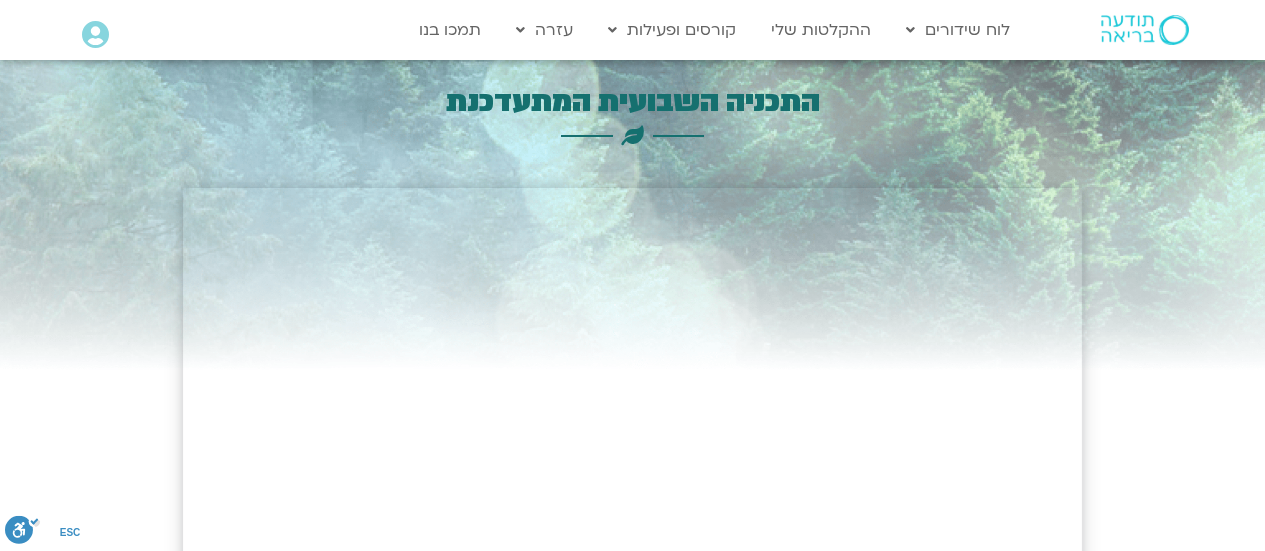 scroll, scrollTop: 0, scrollLeft: 0, axis: both 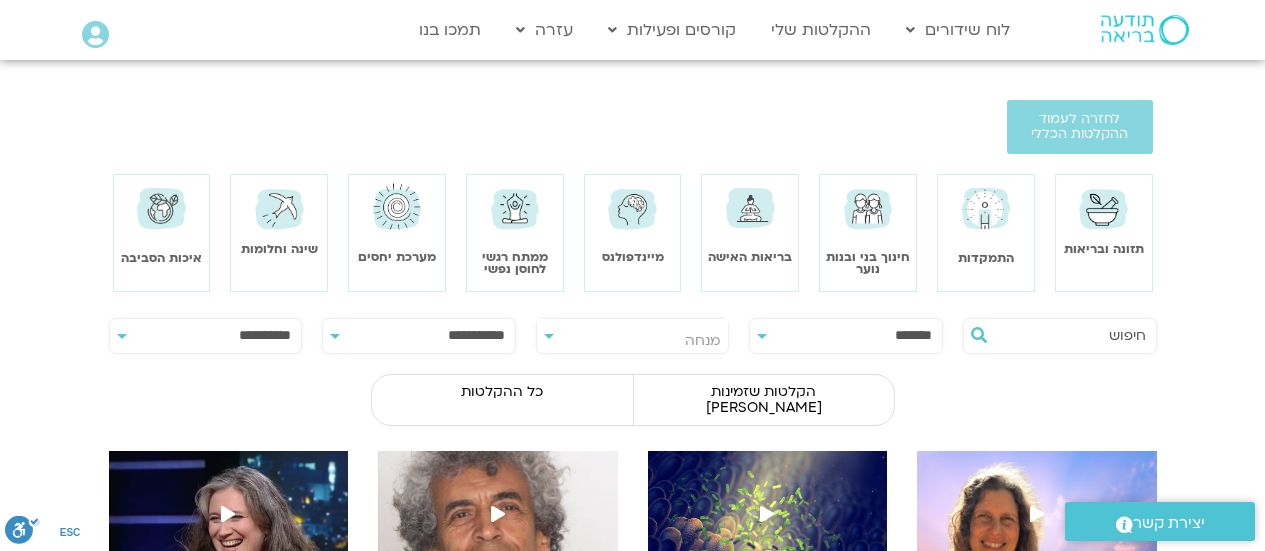 select on "****" 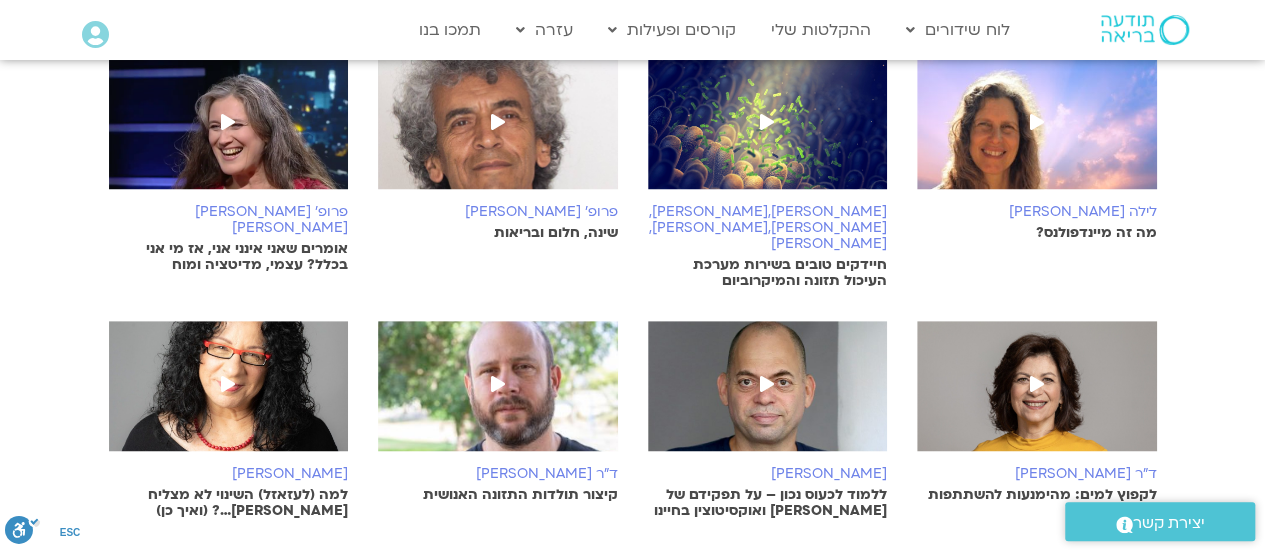 scroll, scrollTop: 0, scrollLeft: 0, axis: both 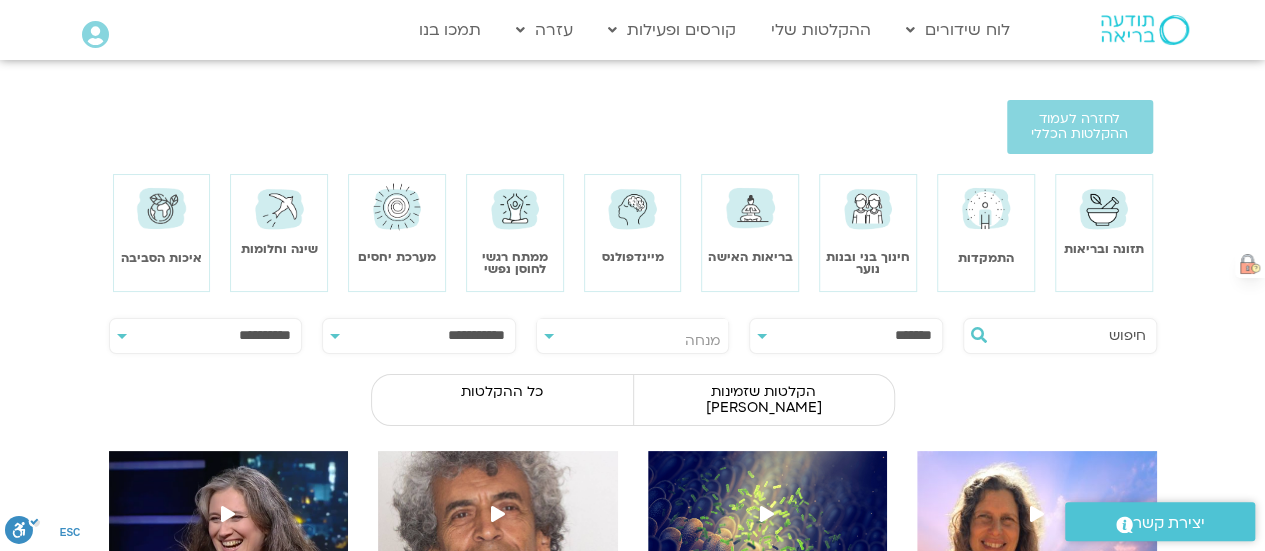 click on "**********" at bounding box center (633, 336) 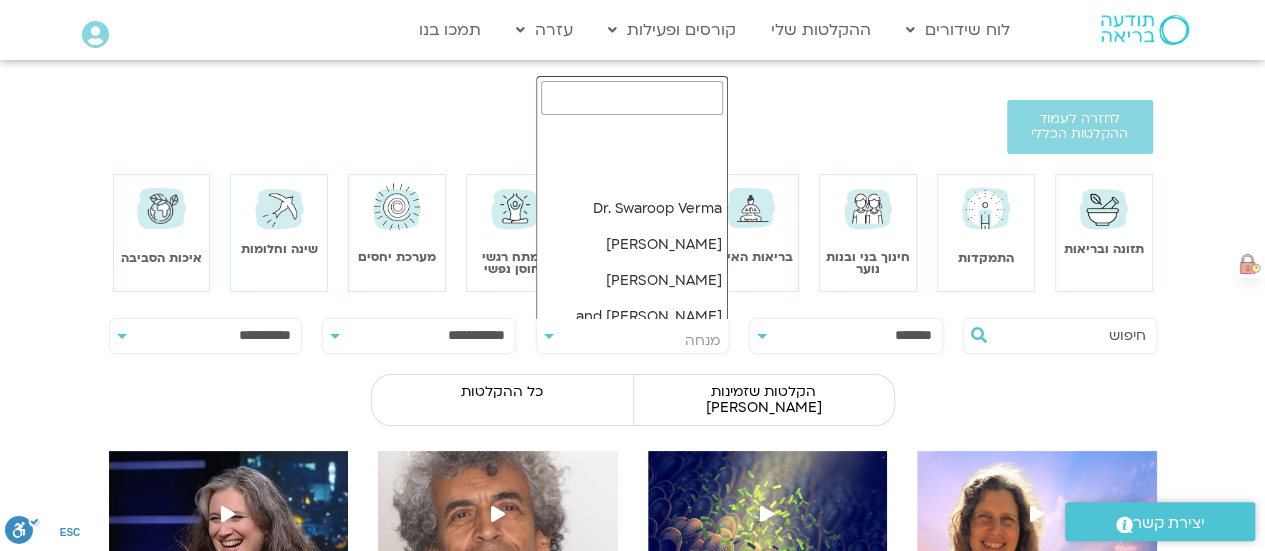 scroll, scrollTop: 5472, scrollLeft: 0, axis: vertical 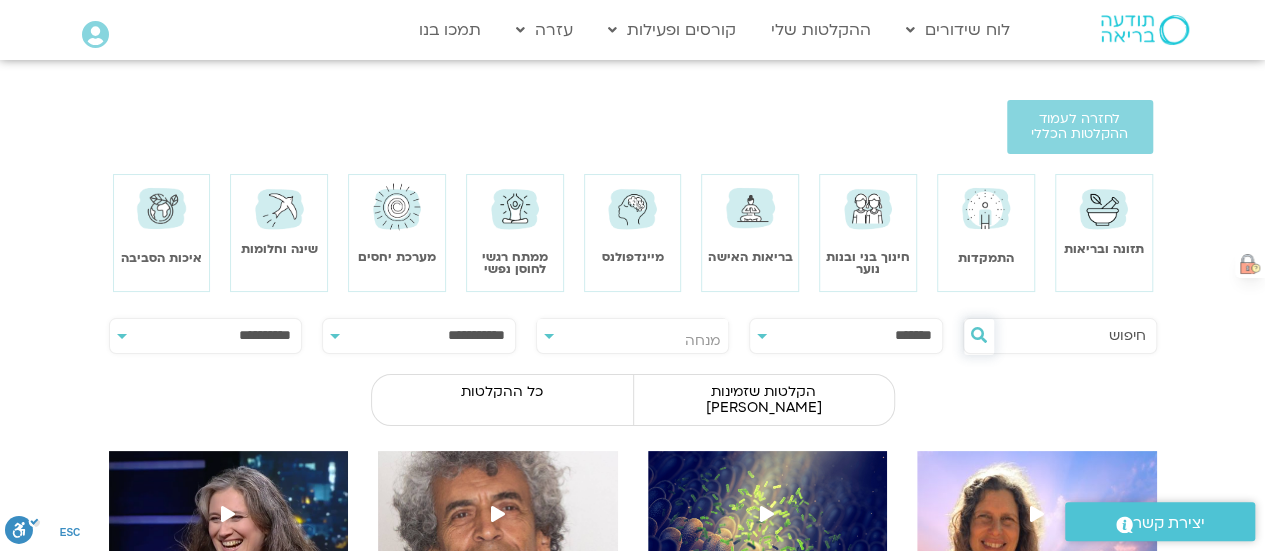 click at bounding box center [979, 335] 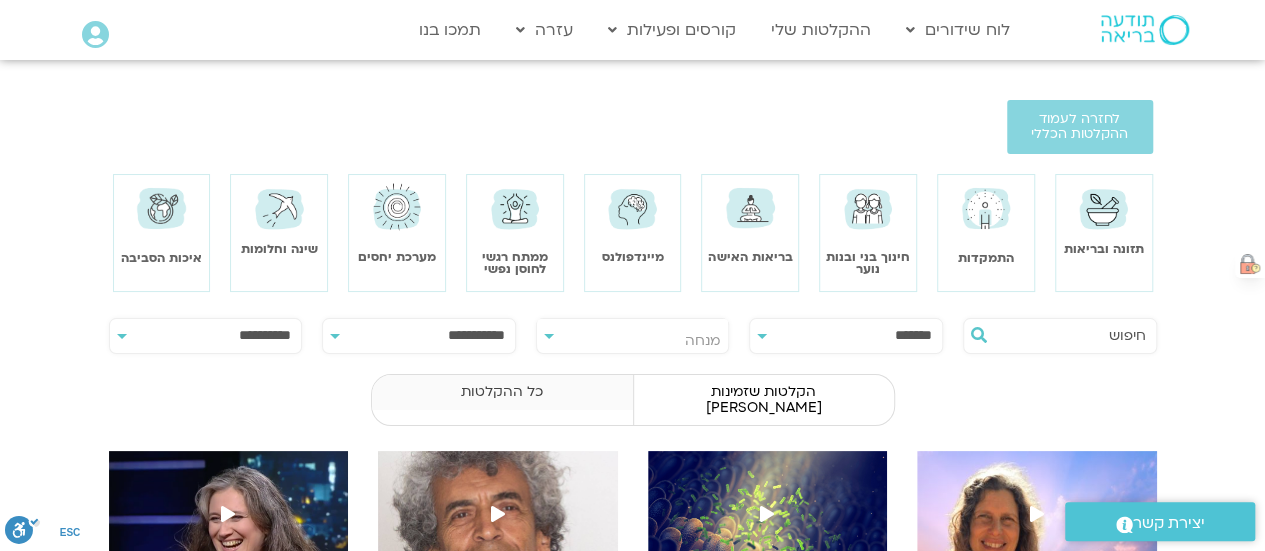 click on "כל ההקלטות" at bounding box center [502, 392] 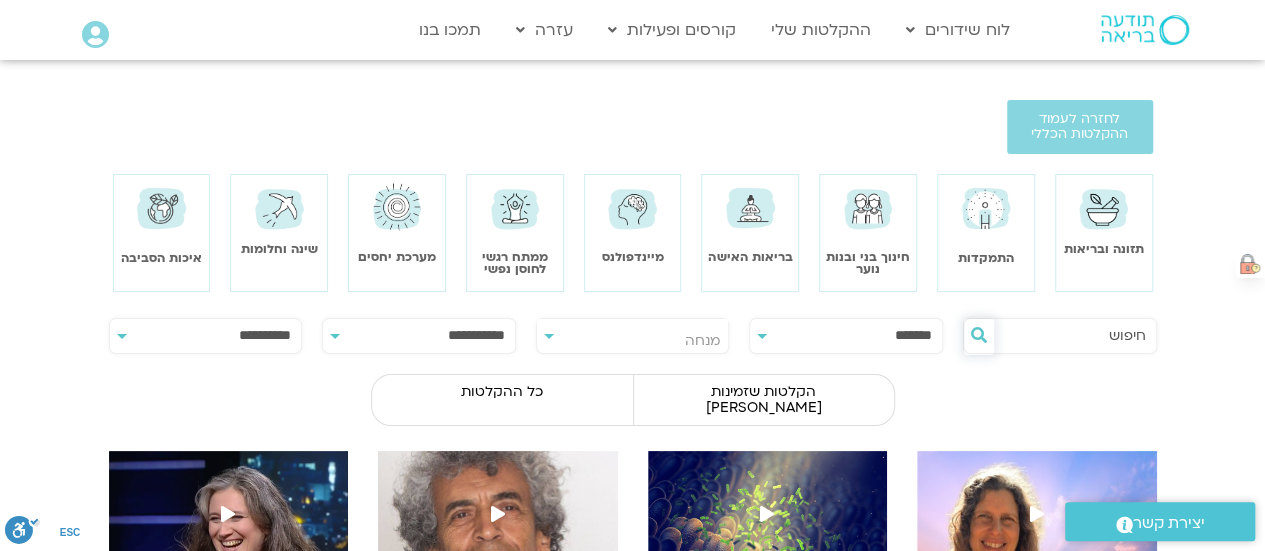 click at bounding box center (979, 335) 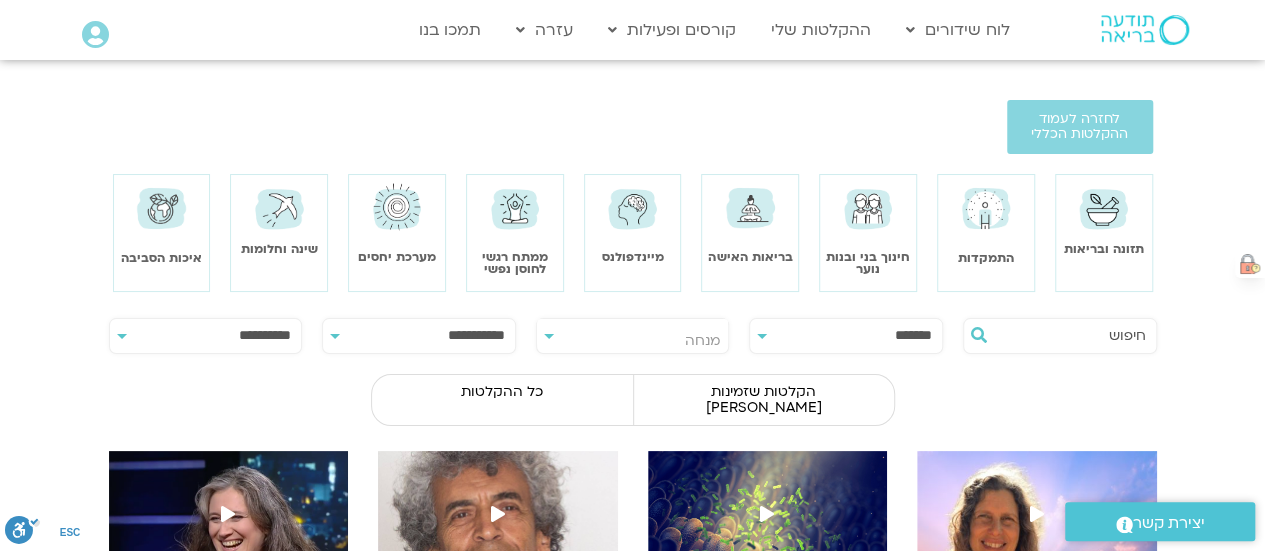 click on "**********" at bounding box center (633, 336) 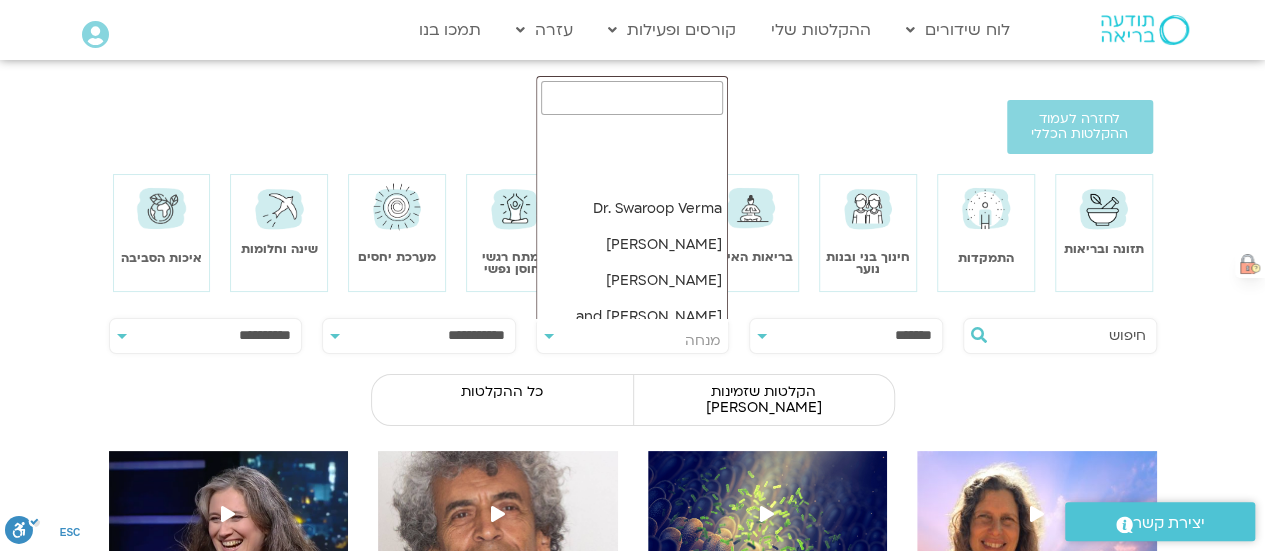 click on "מנחה" at bounding box center [633, 341] 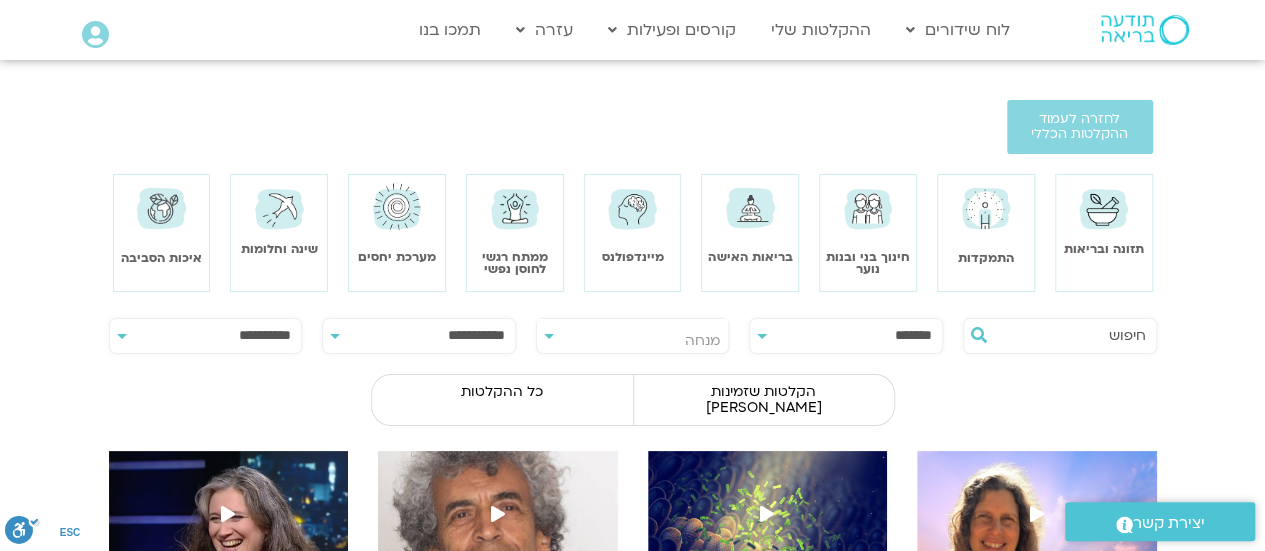 click on "**********" at bounding box center (633, 336) 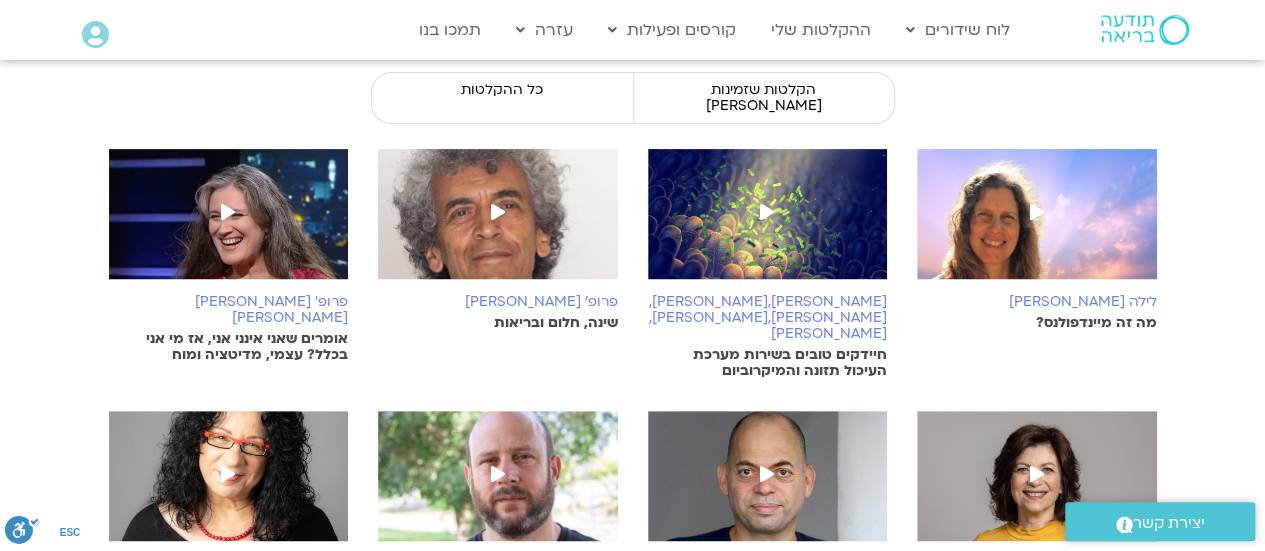 scroll, scrollTop: 0, scrollLeft: 0, axis: both 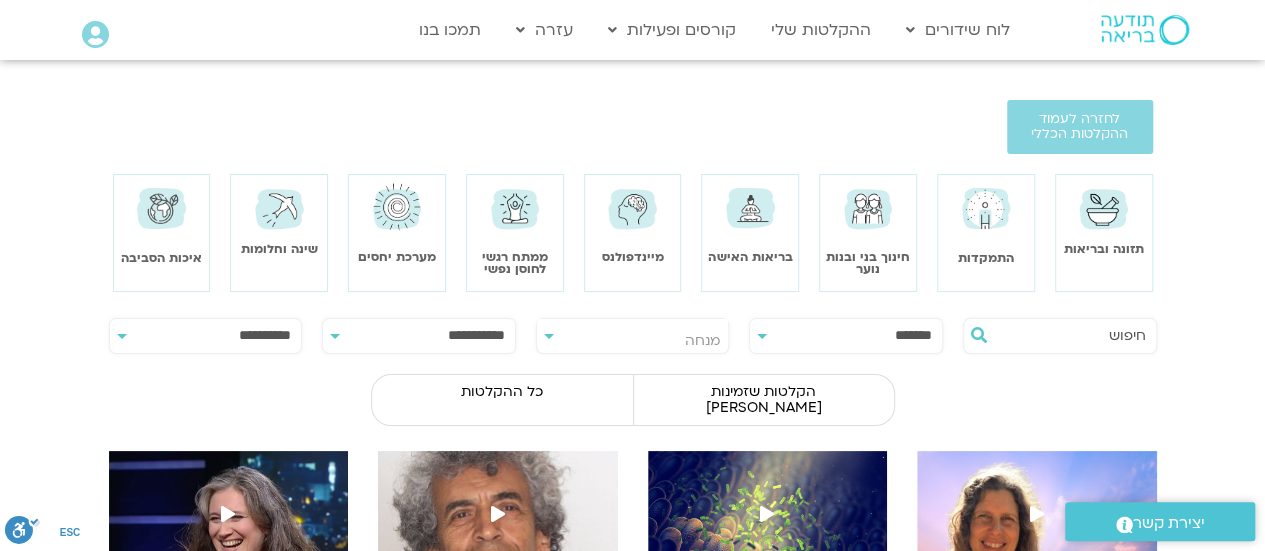 click on "**********" at bounding box center [633, 336] 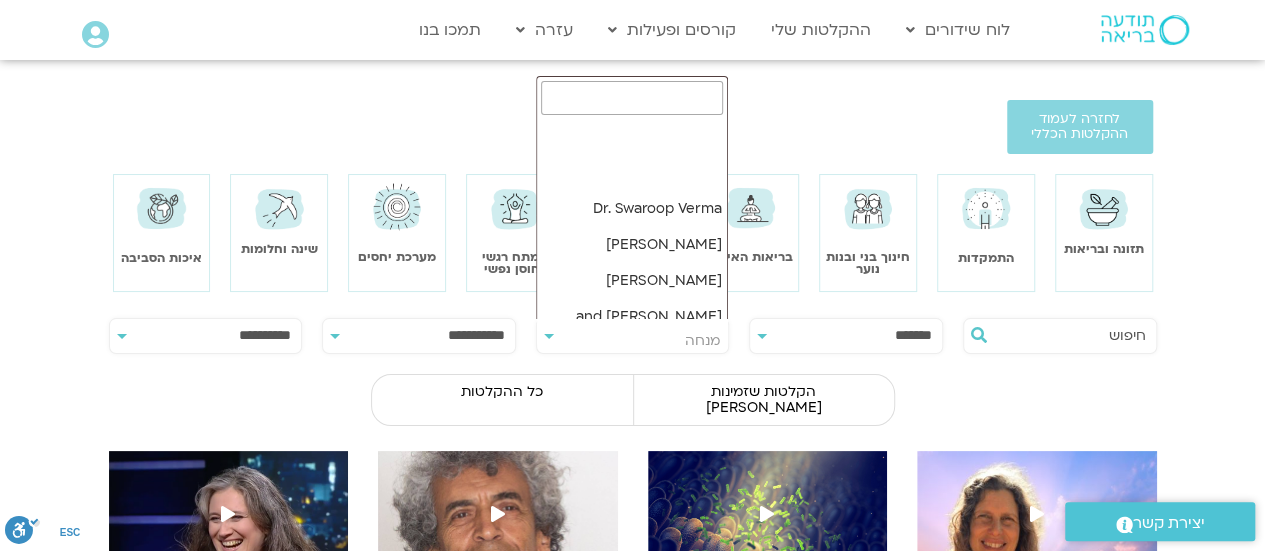 click on "מנחה" at bounding box center [633, 341] 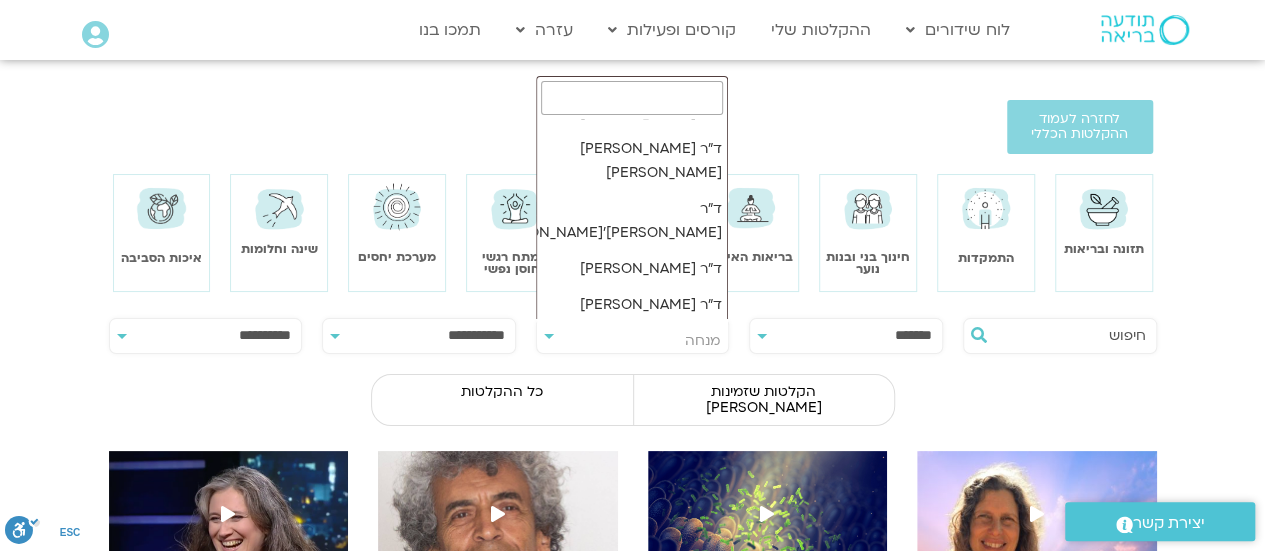 click at bounding box center (632, 98) 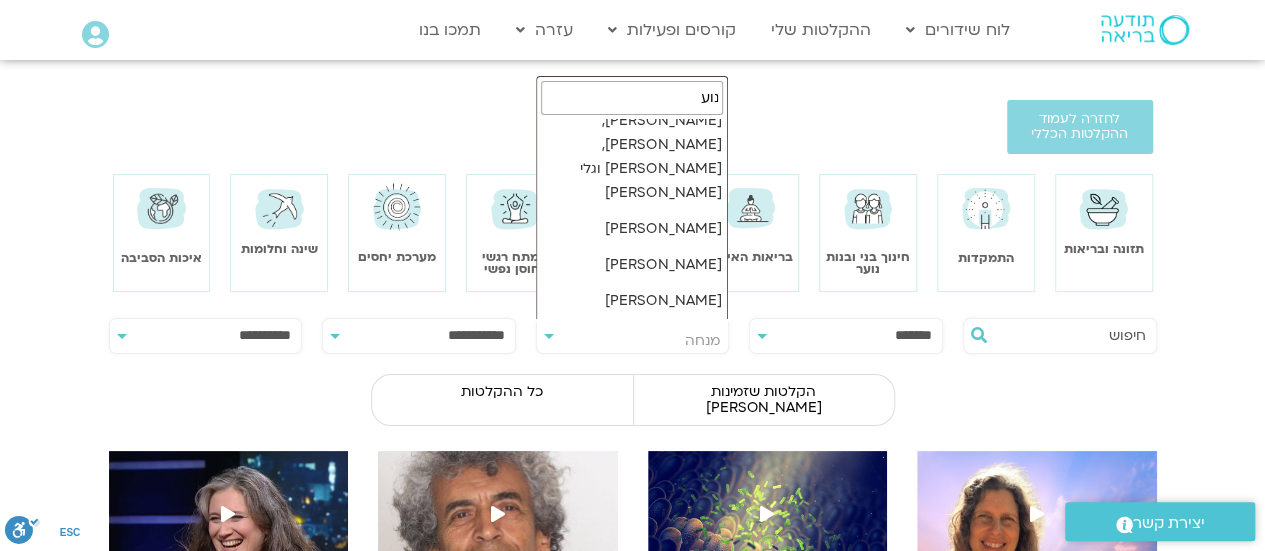 scroll, scrollTop: 0, scrollLeft: 0, axis: both 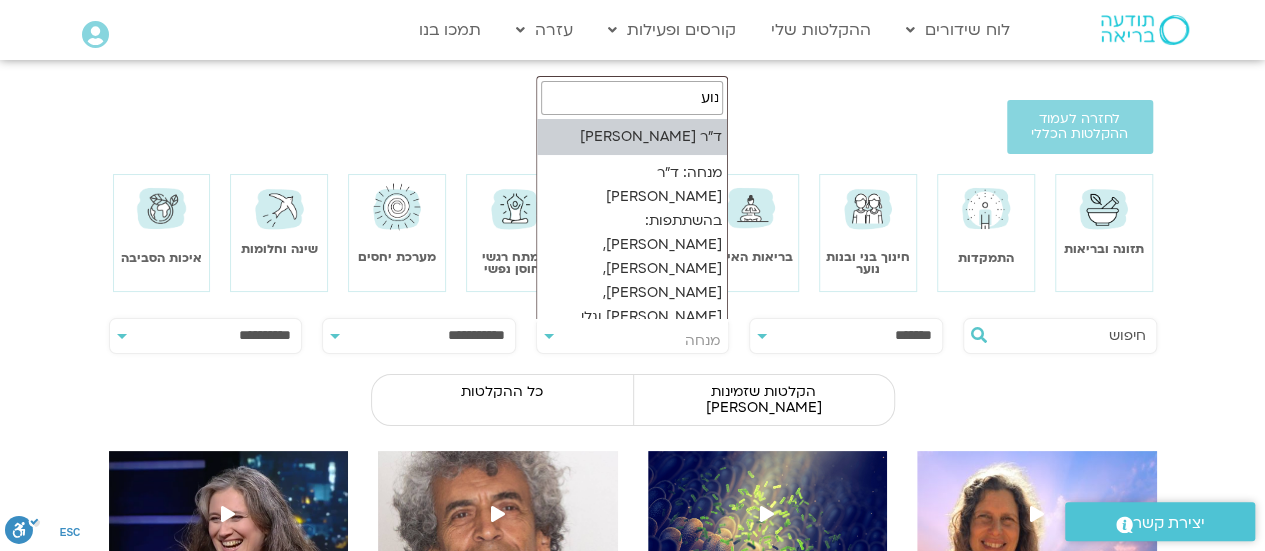type on "נוע" 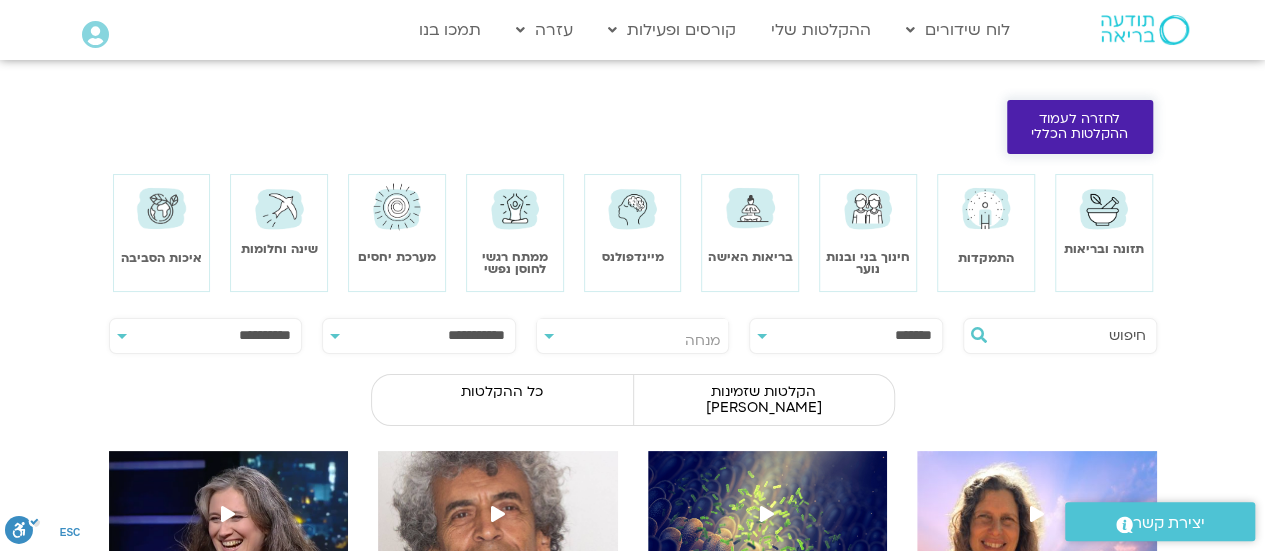 click on "לחזרה לעמוד ההקלטות הכללי" at bounding box center (1080, 127) 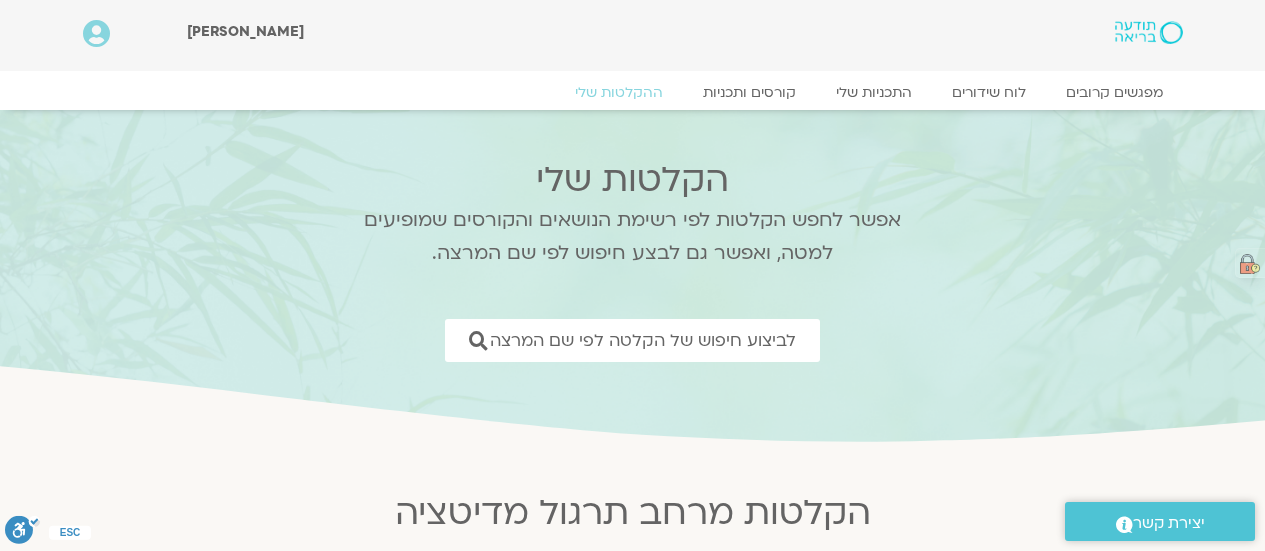 scroll, scrollTop: 0, scrollLeft: 0, axis: both 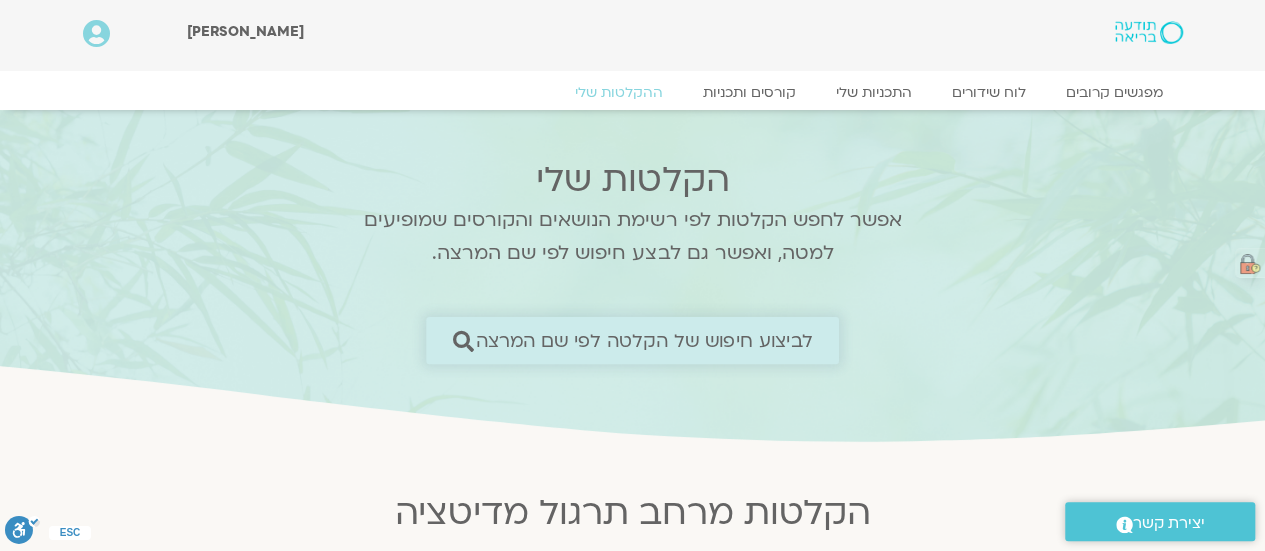 click on "לביצוע חיפוש של הקלטה לפי שם המרצה" at bounding box center [633, 340] 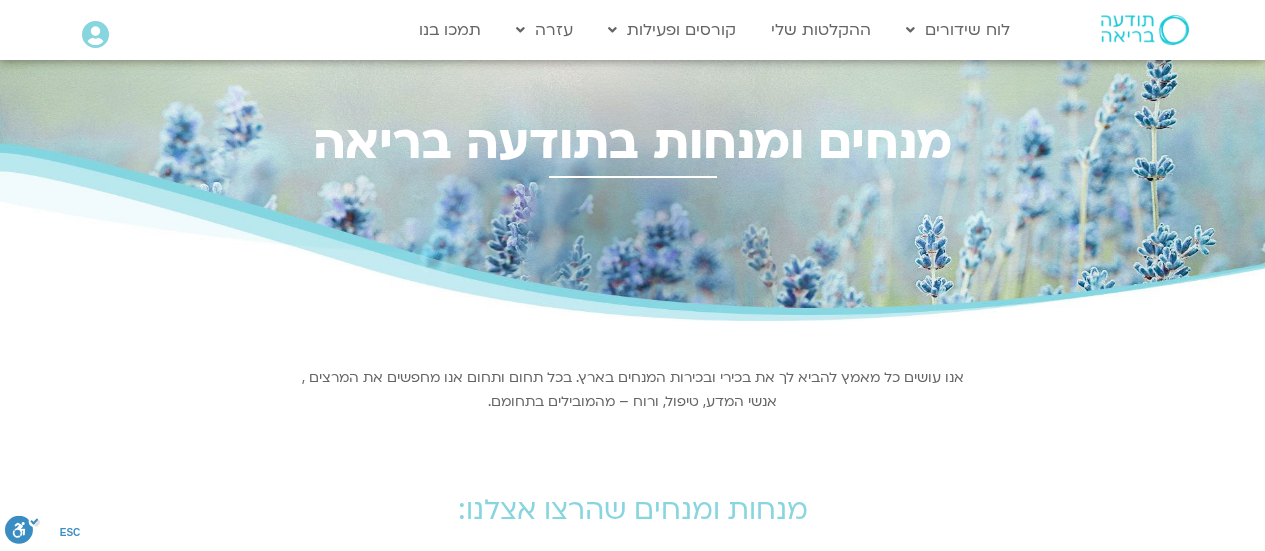 scroll, scrollTop: 0, scrollLeft: 0, axis: both 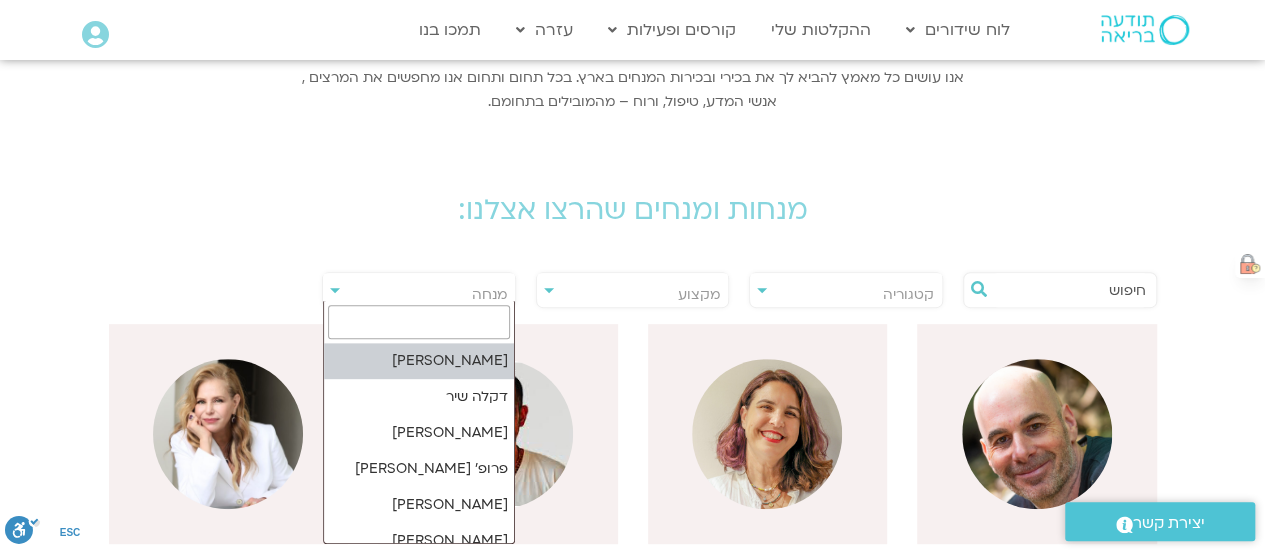 click on "מנחה" at bounding box center (419, 295) 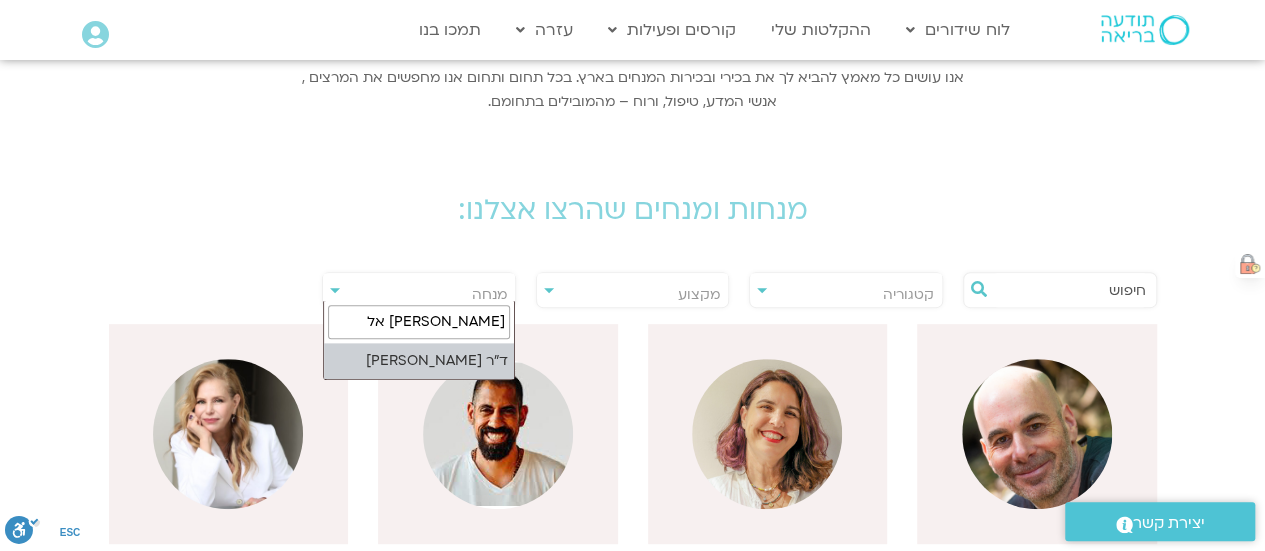 type on "[PERSON_NAME] אל" 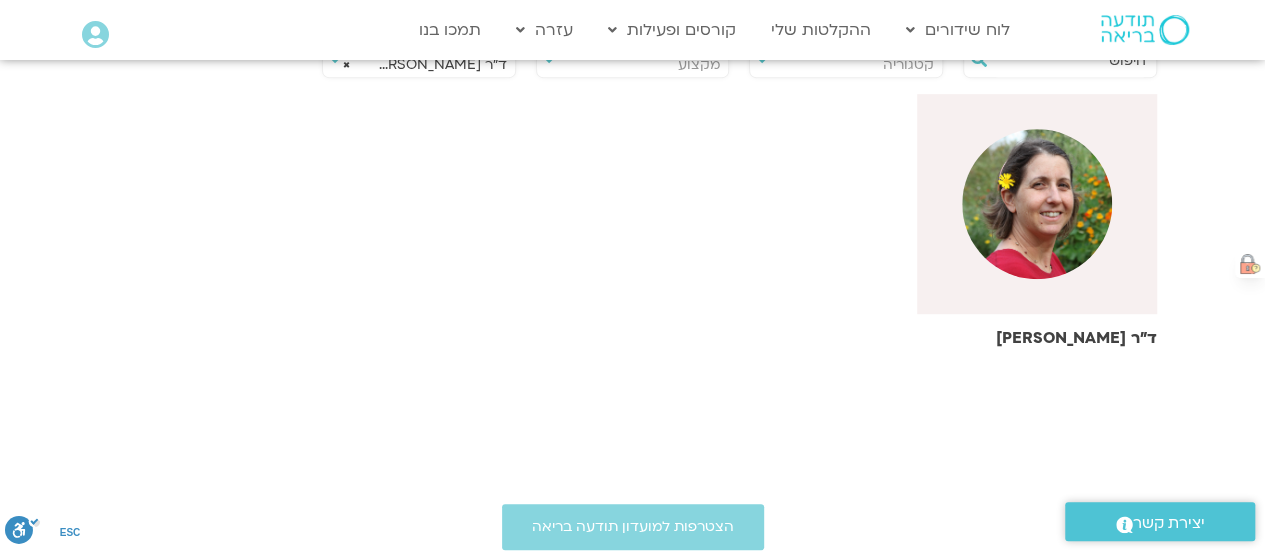 scroll, scrollTop: 500, scrollLeft: 0, axis: vertical 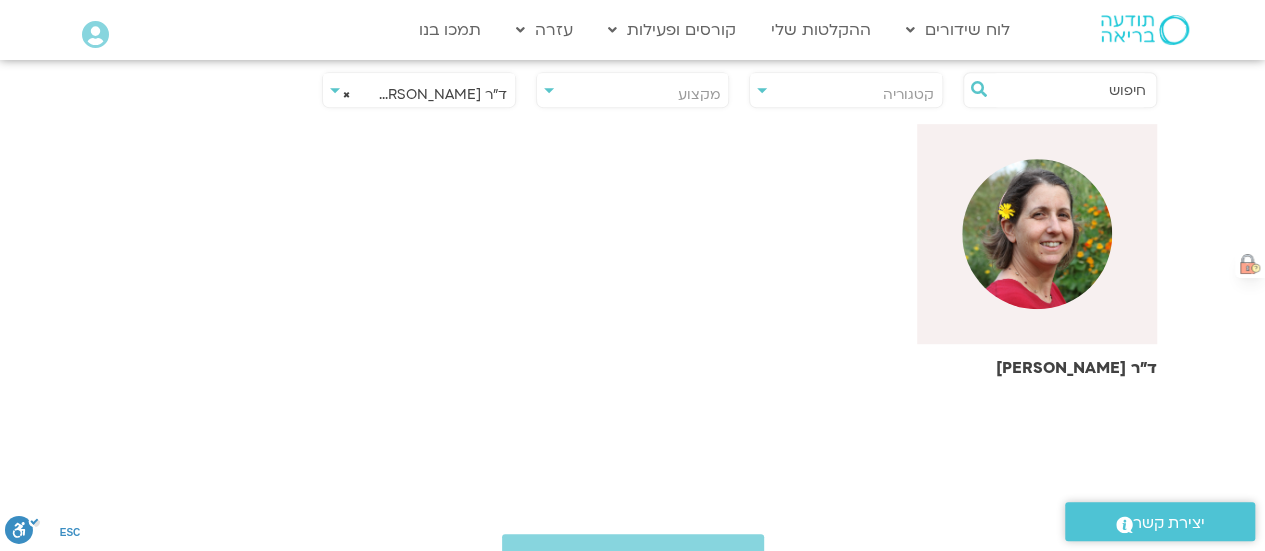 click on "ד"ר [PERSON_NAME]" at bounding box center [1037, 368] 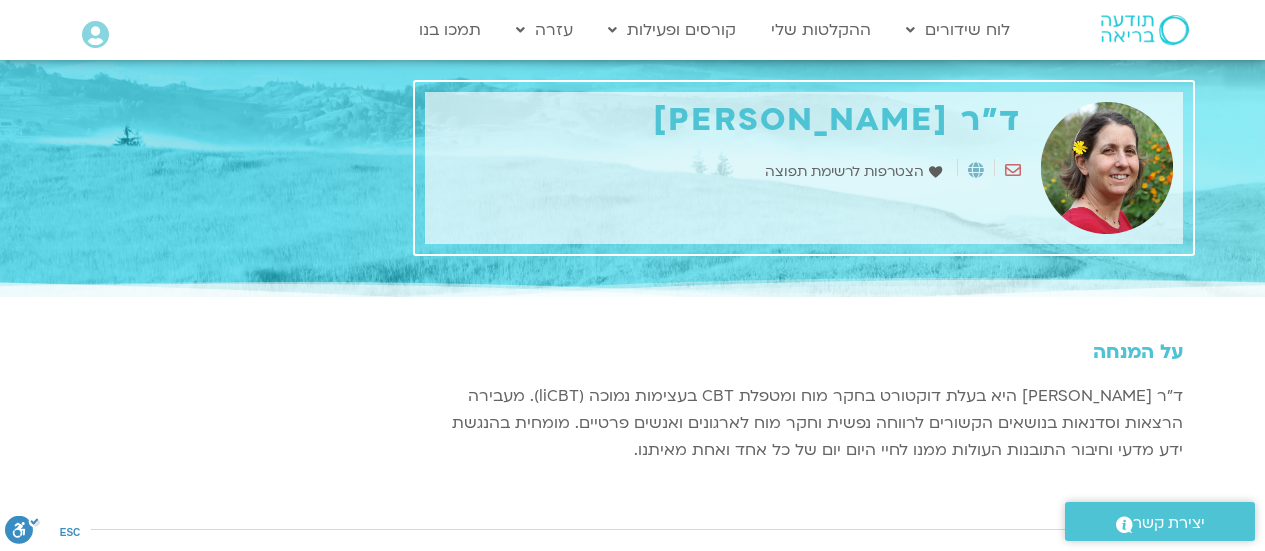scroll, scrollTop: 0, scrollLeft: 0, axis: both 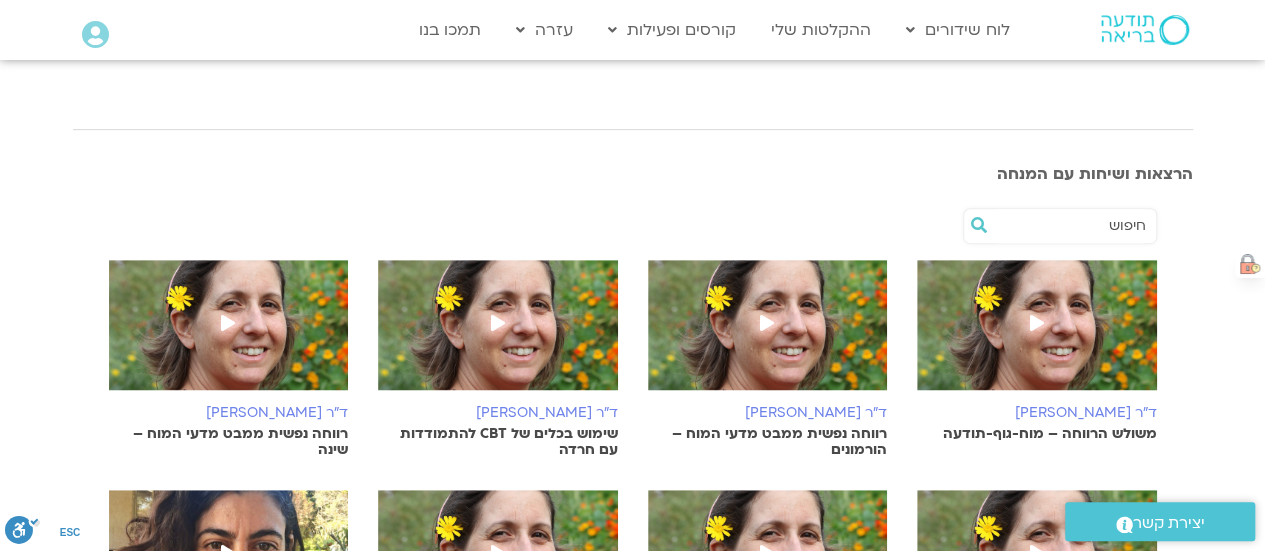 click on "ד"ר [PERSON_NAME]" at bounding box center (1037, 413) 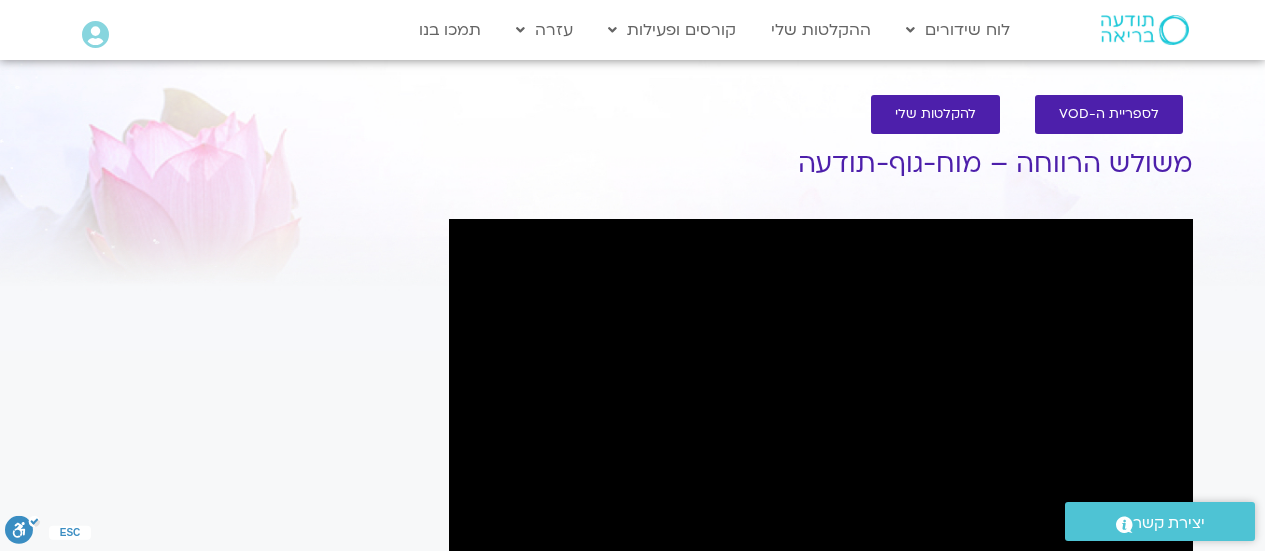 scroll, scrollTop: 0, scrollLeft: 0, axis: both 